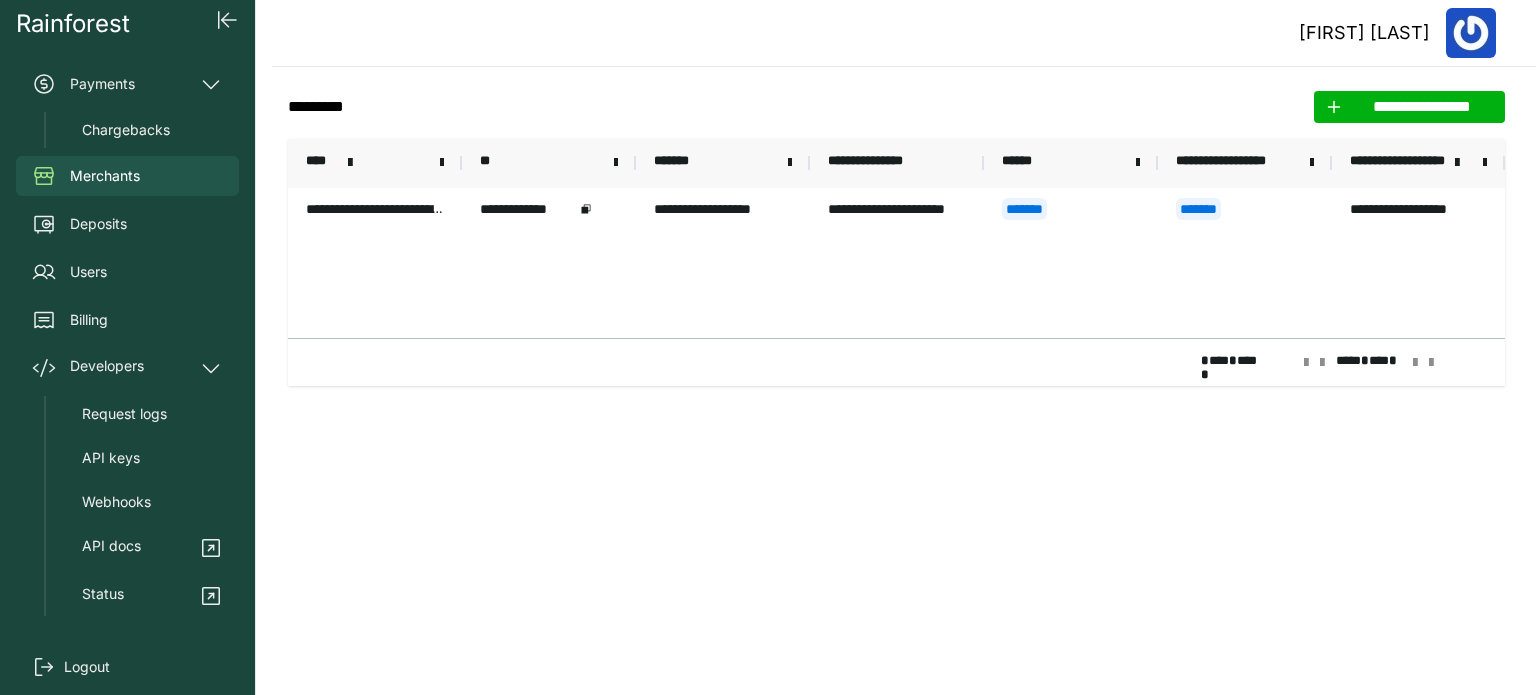 scroll, scrollTop: 0, scrollLeft: 0, axis: both 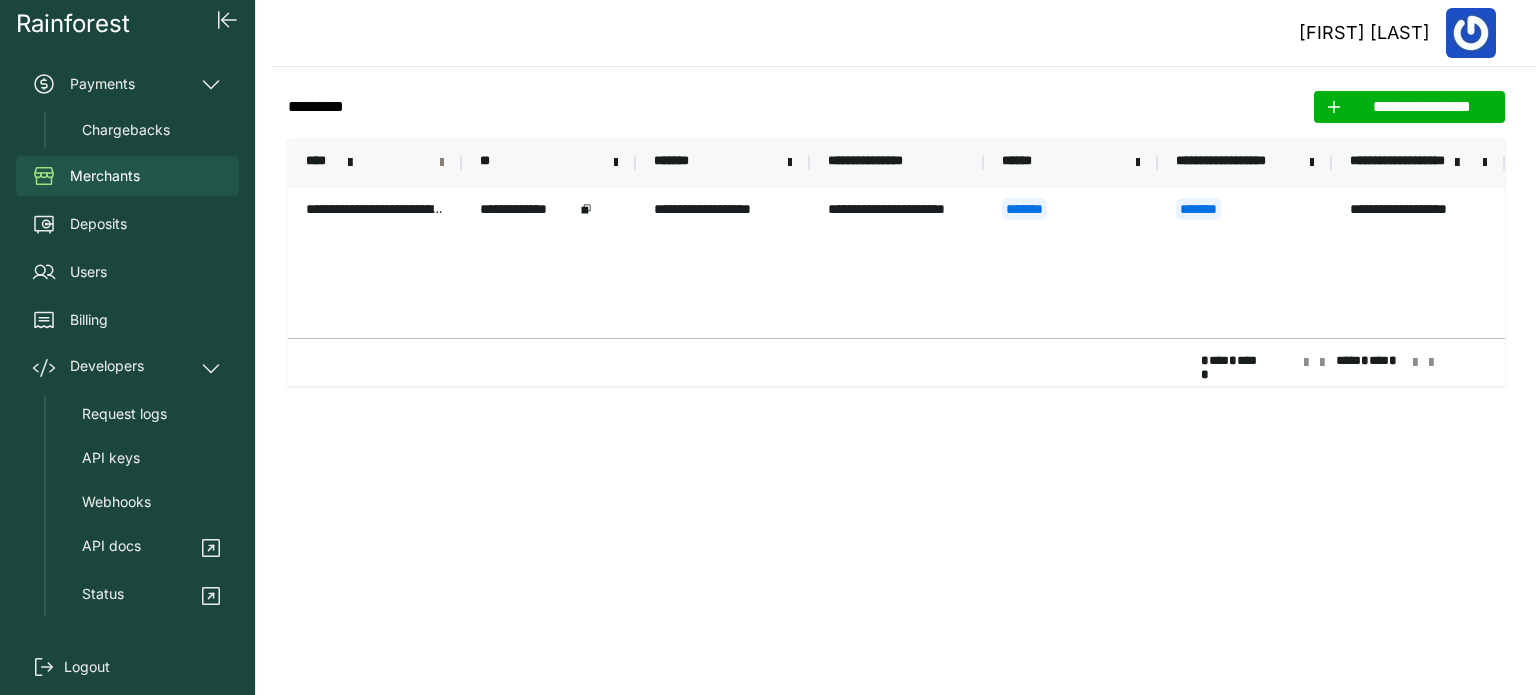 click at bounding box center [442, 163] 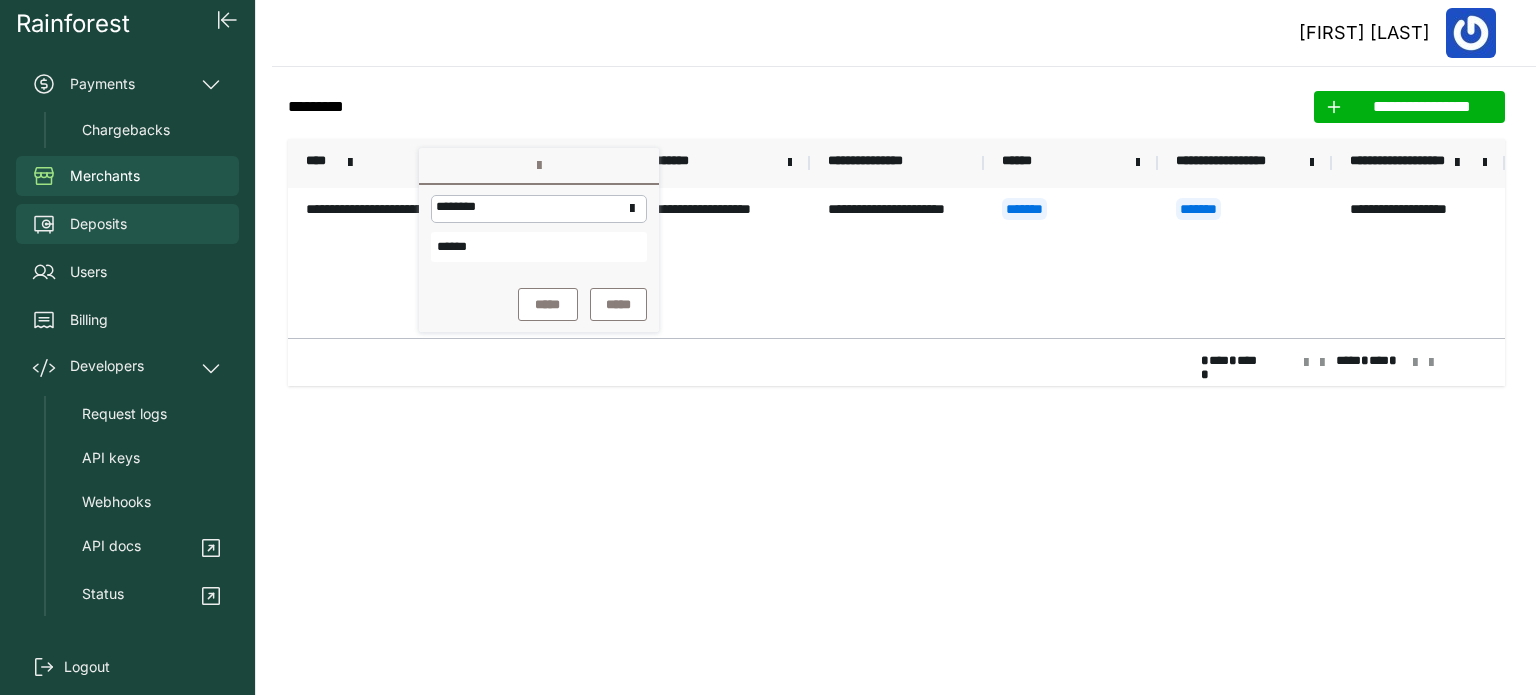 drag, startPoint x: 504, startPoint y: 247, endPoint x: 211, endPoint y: 235, distance: 293.24564 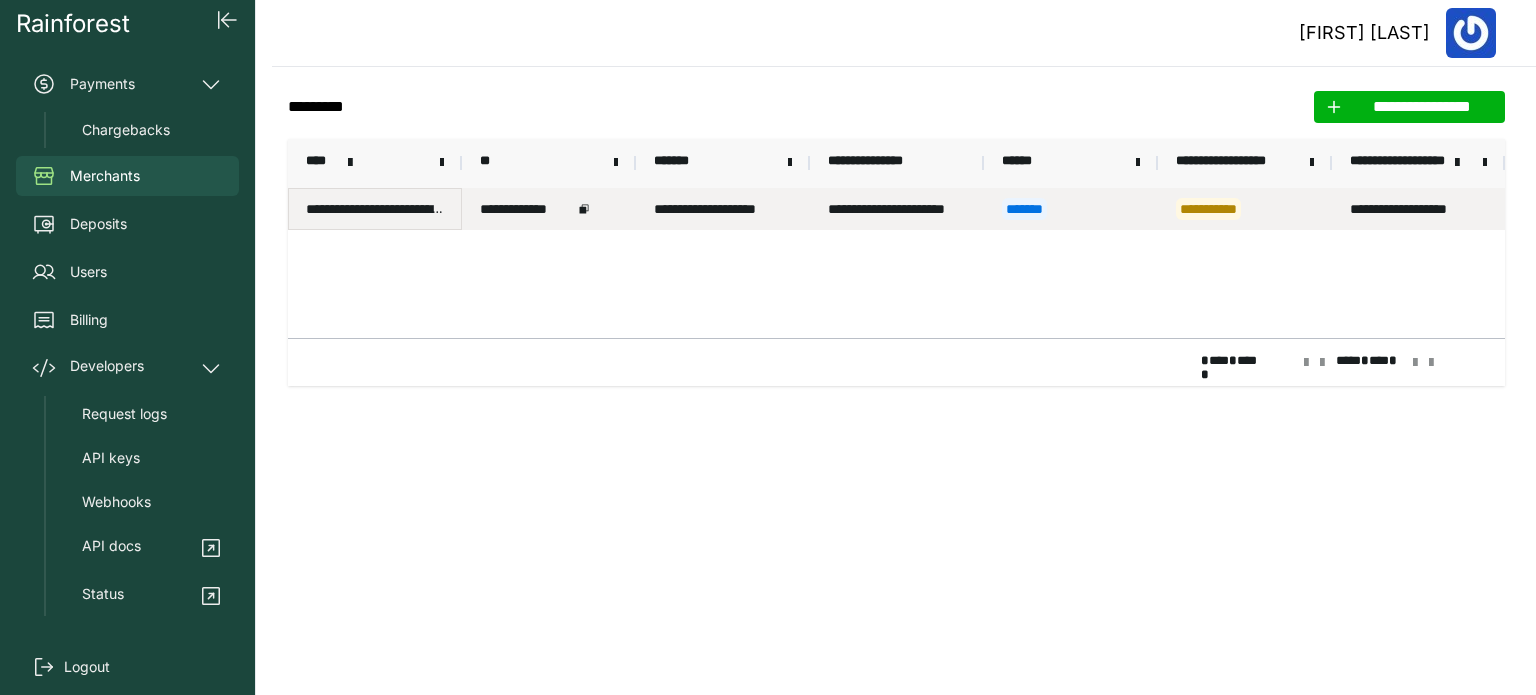 click on "**********" at bounding box center [375, 209] 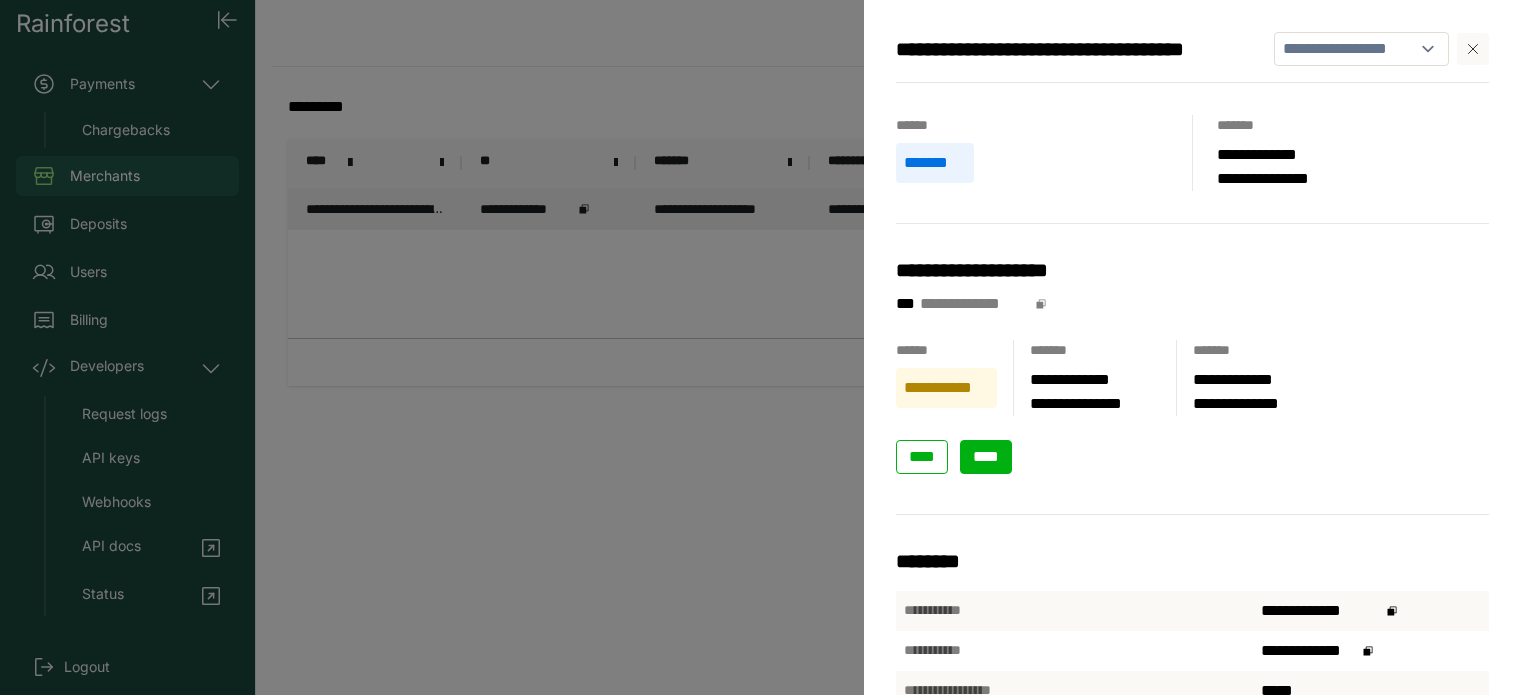click on "****" at bounding box center [986, 457] 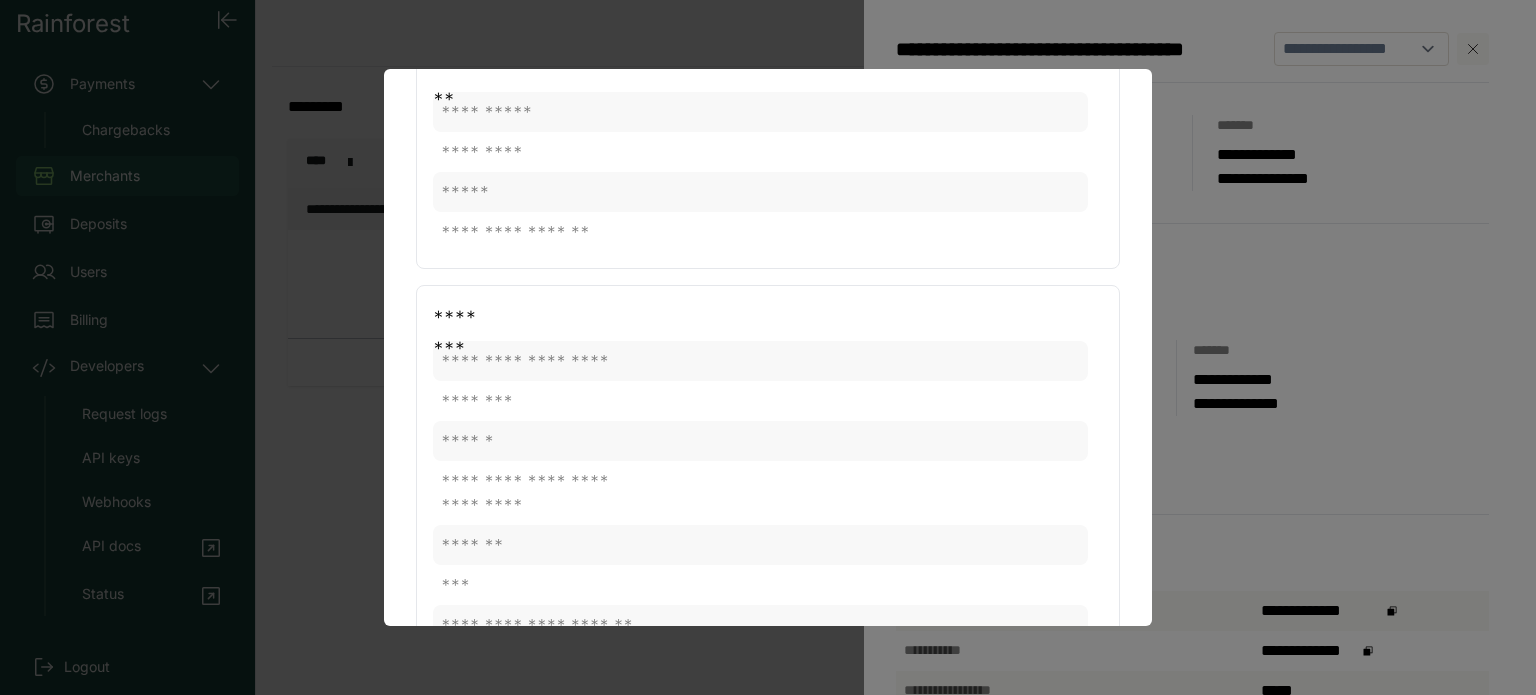 scroll, scrollTop: 0, scrollLeft: 0, axis: both 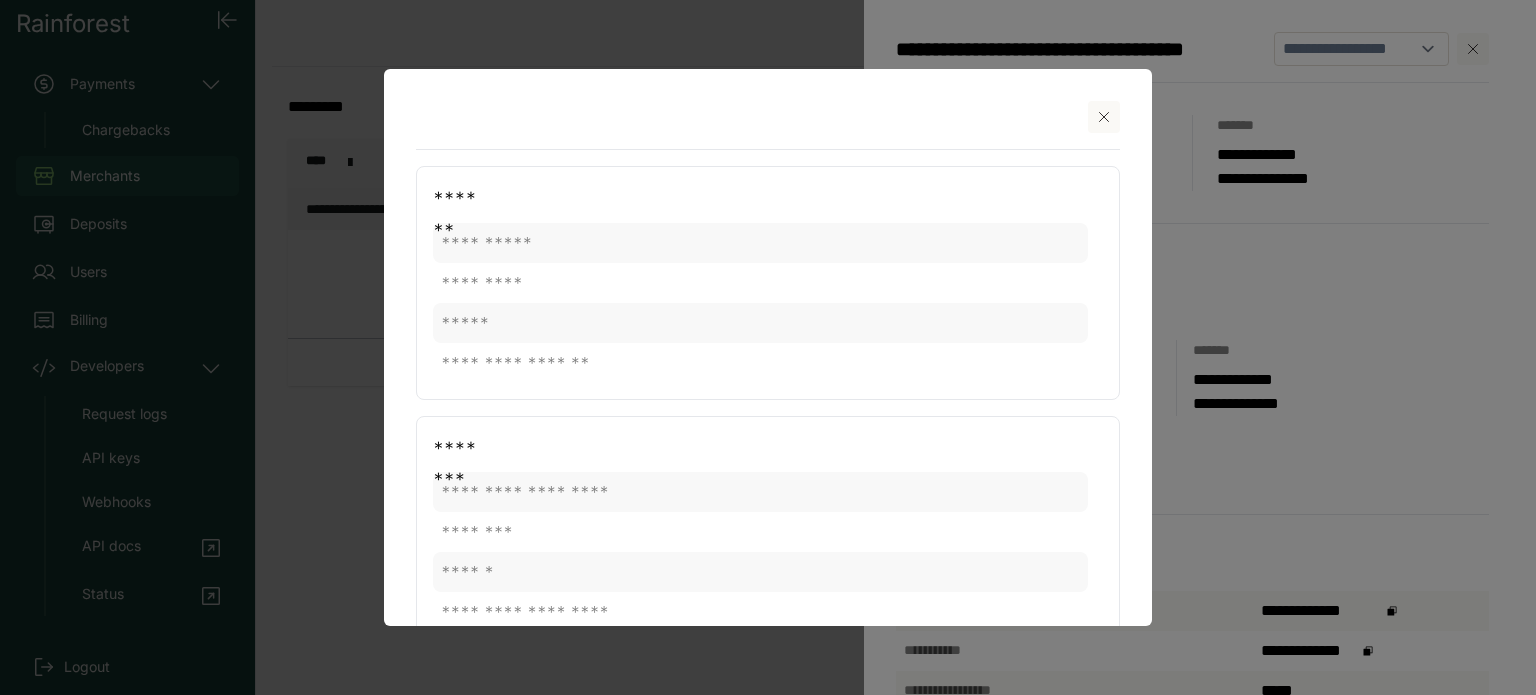 click at bounding box center (1104, 117) 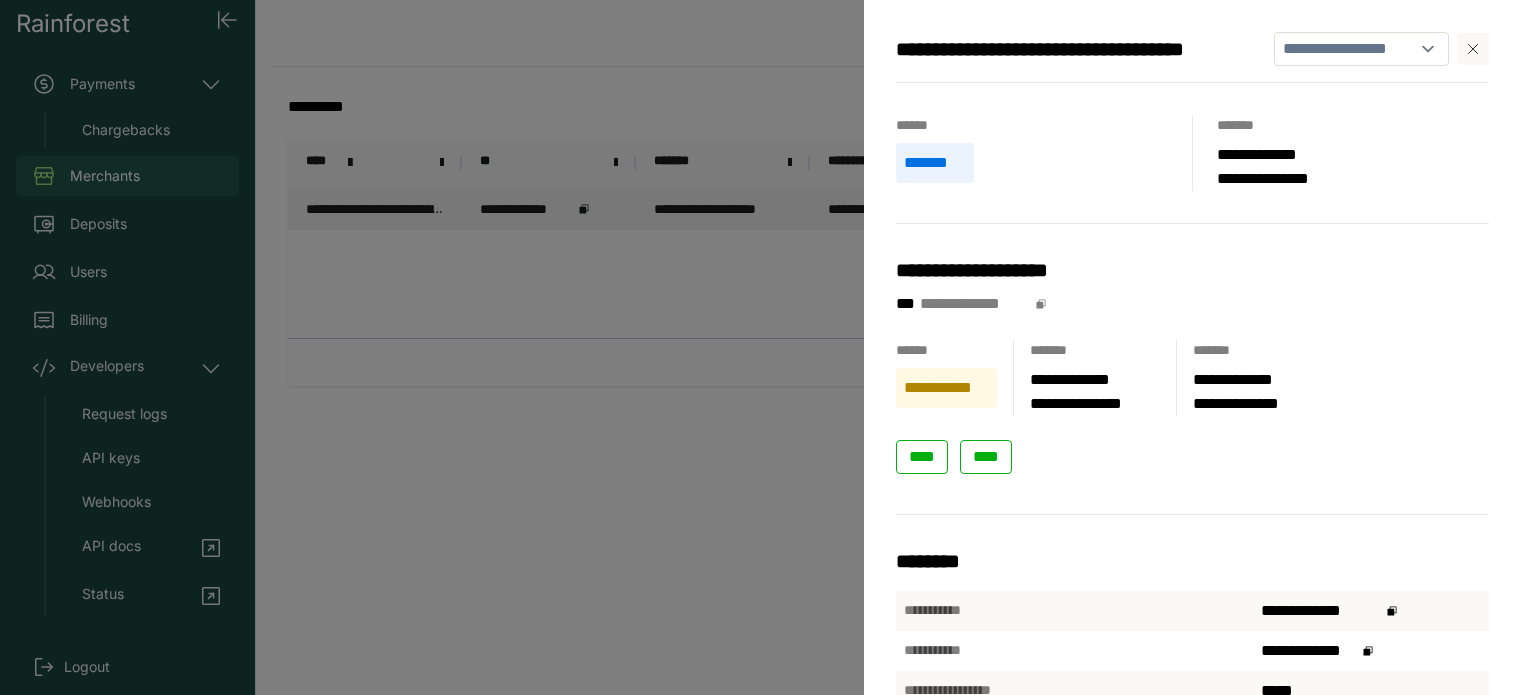 click on "**********" at bounding box center (1192, 365) 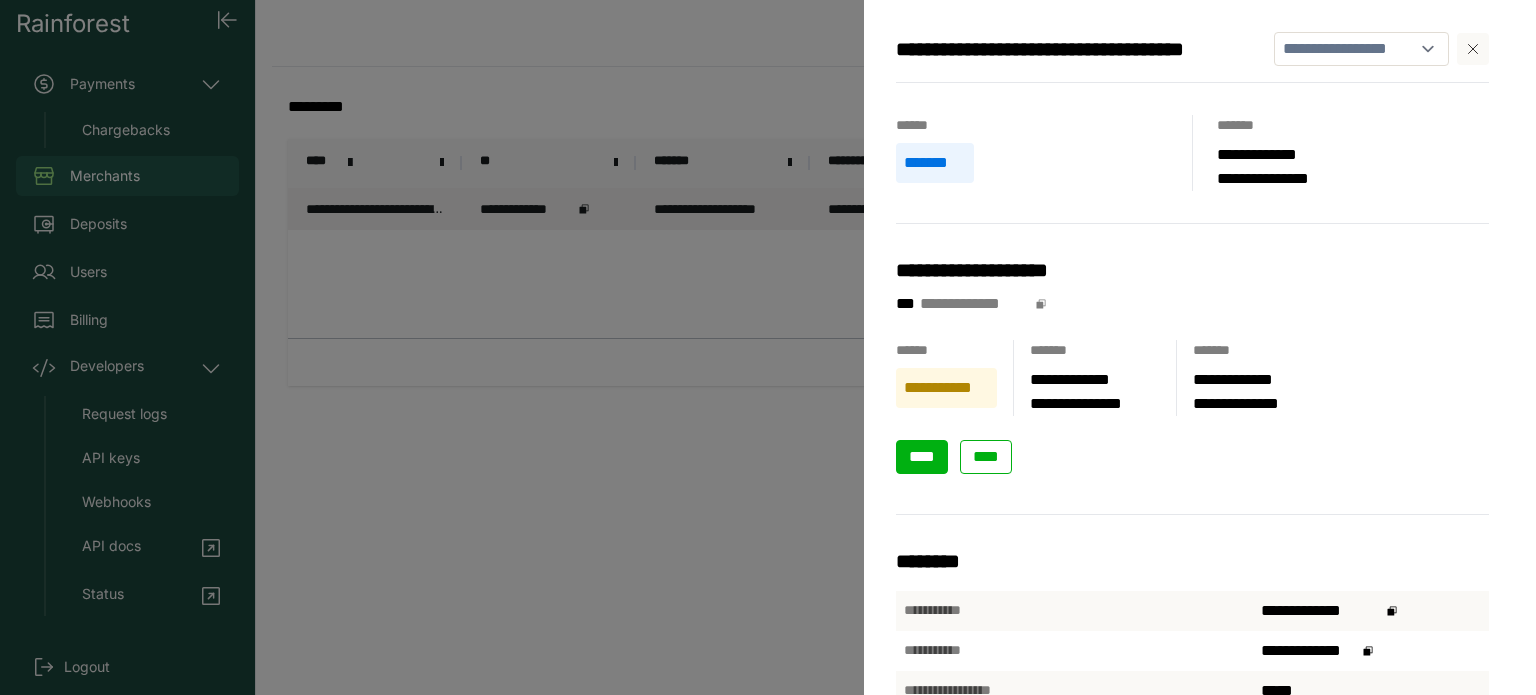 click on "****" at bounding box center (922, 456) 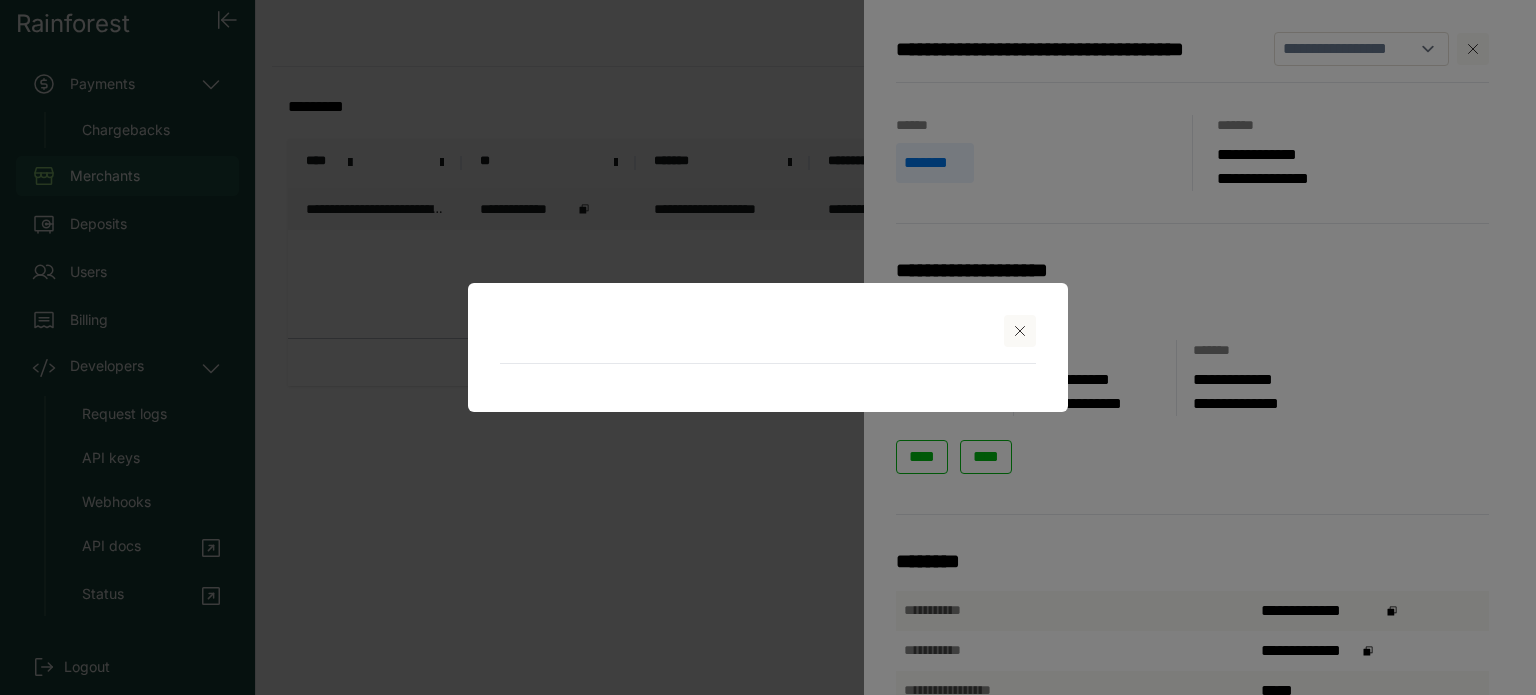 select on "**********" 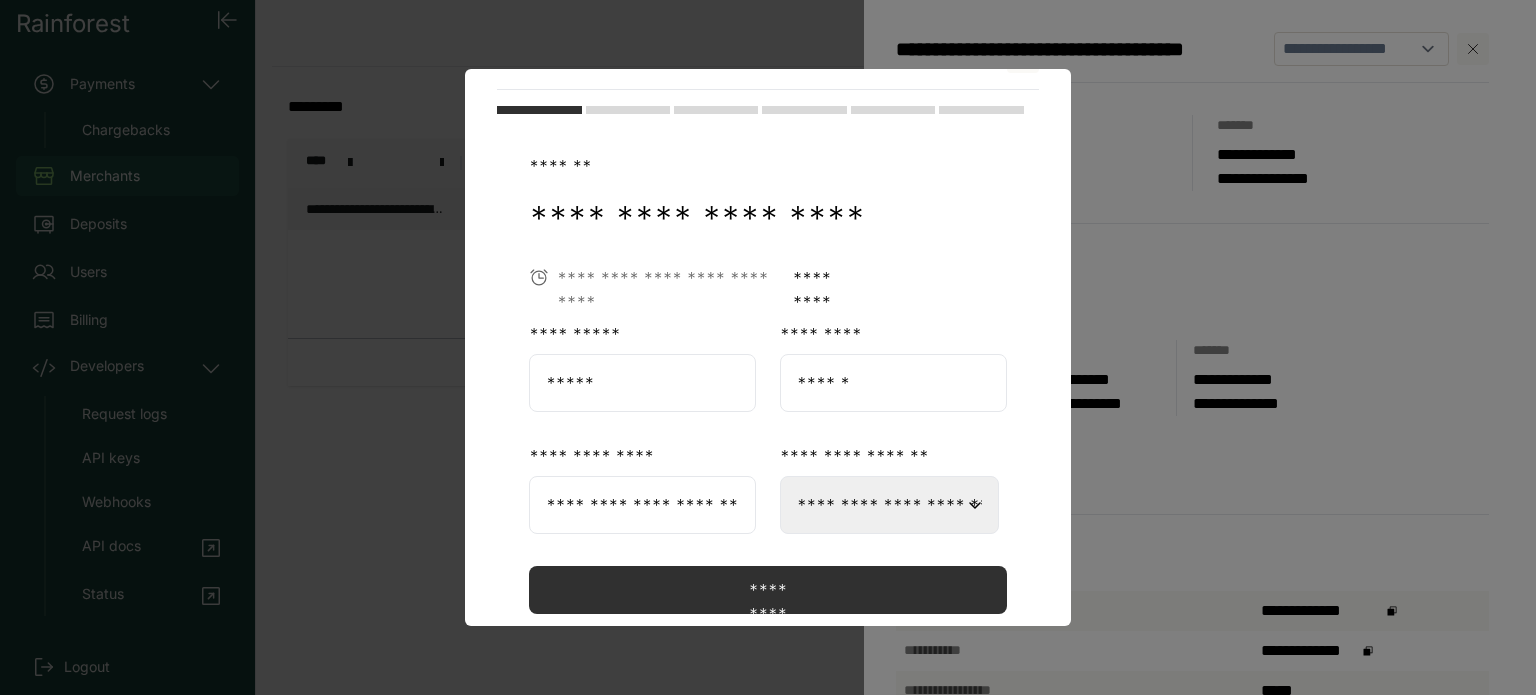 scroll, scrollTop: 112, scrollLeft: 0, axis: vertical 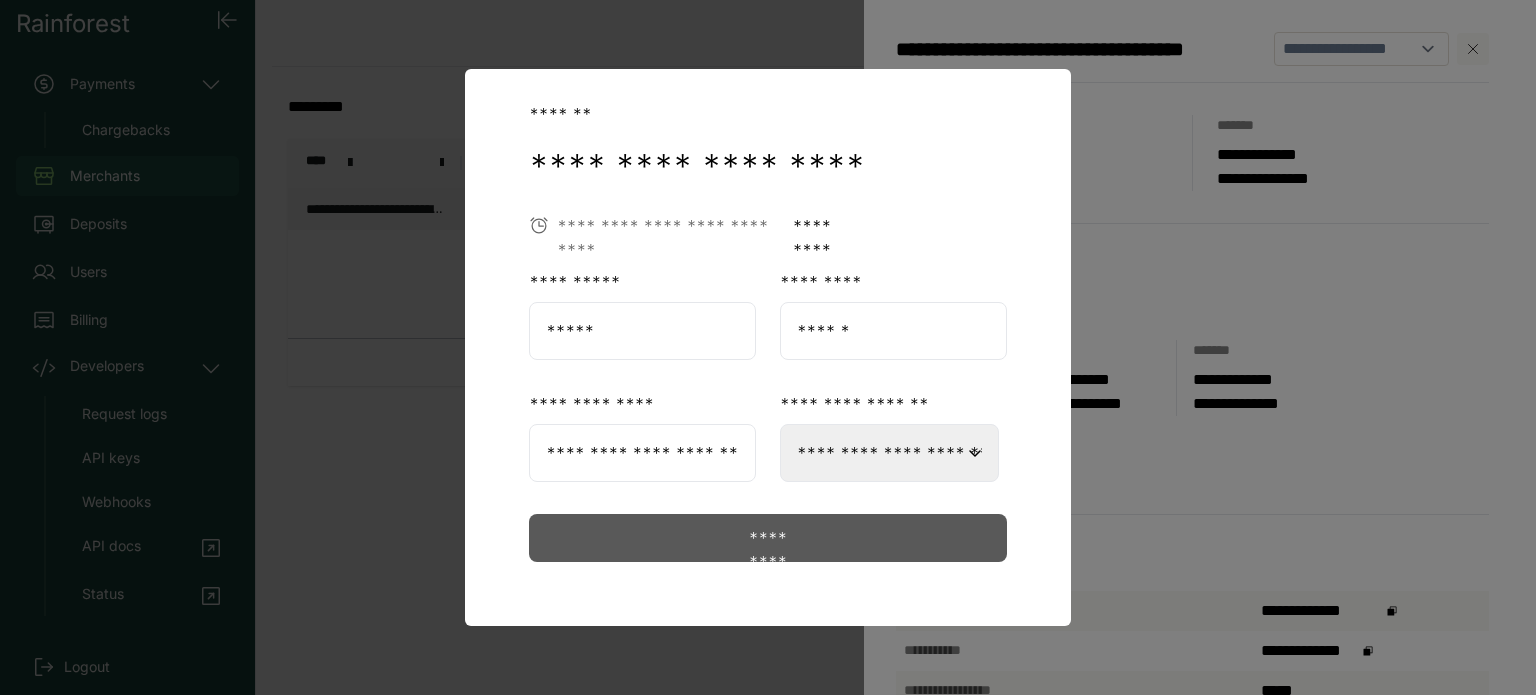click on "*********" at bounding box center (768, 538) 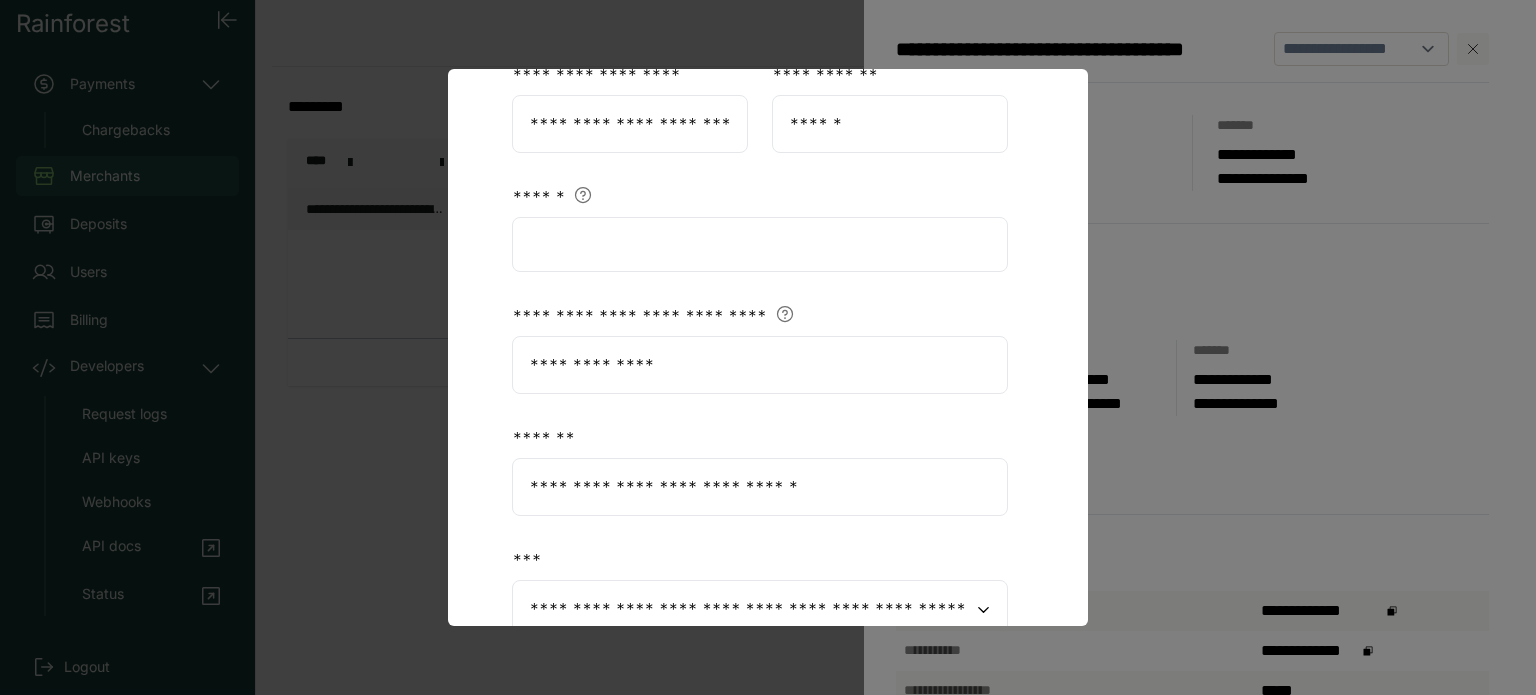scroll, scrollTop: 741, scrollLeft: 0, axis: vertical 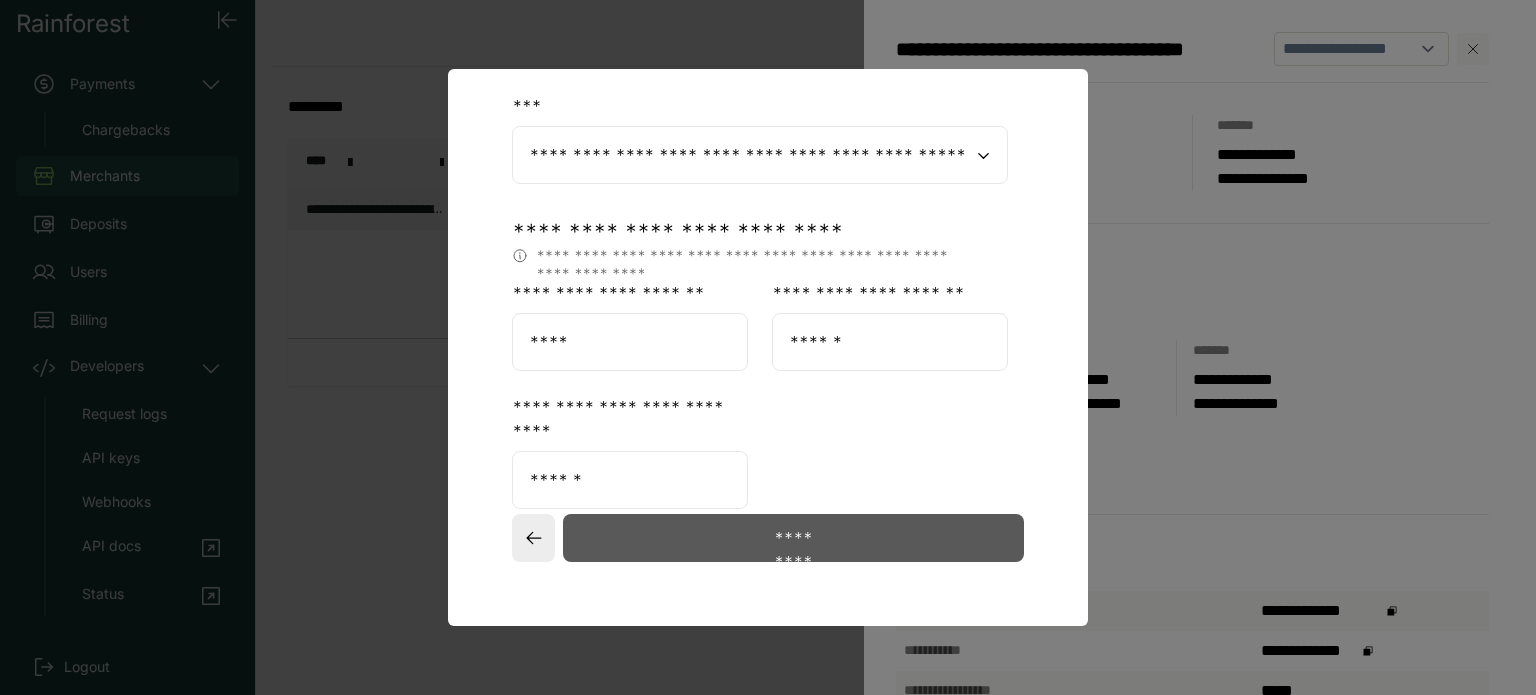 click on "*********" at bounding box center [793, 538] 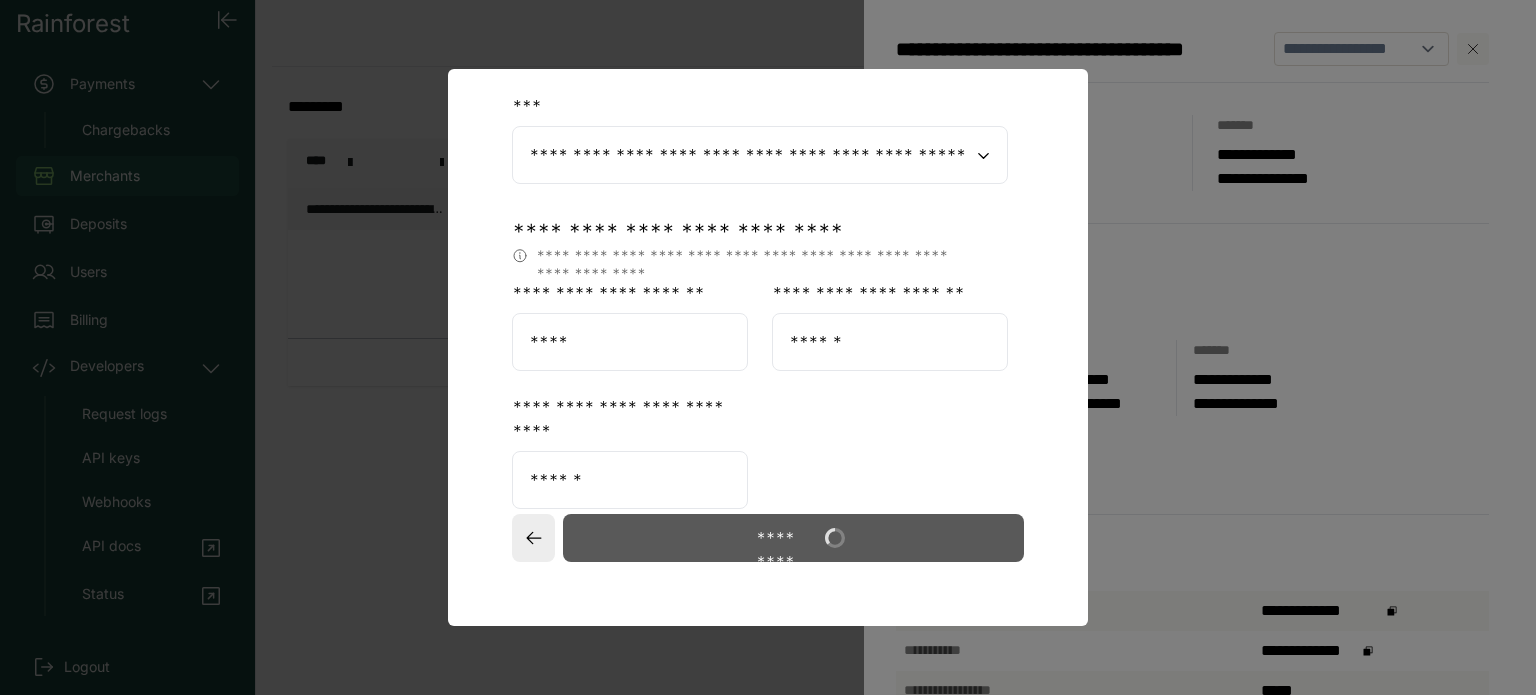 scroll, scrollTop: 241, scrollLeft: 0, axis: vertical 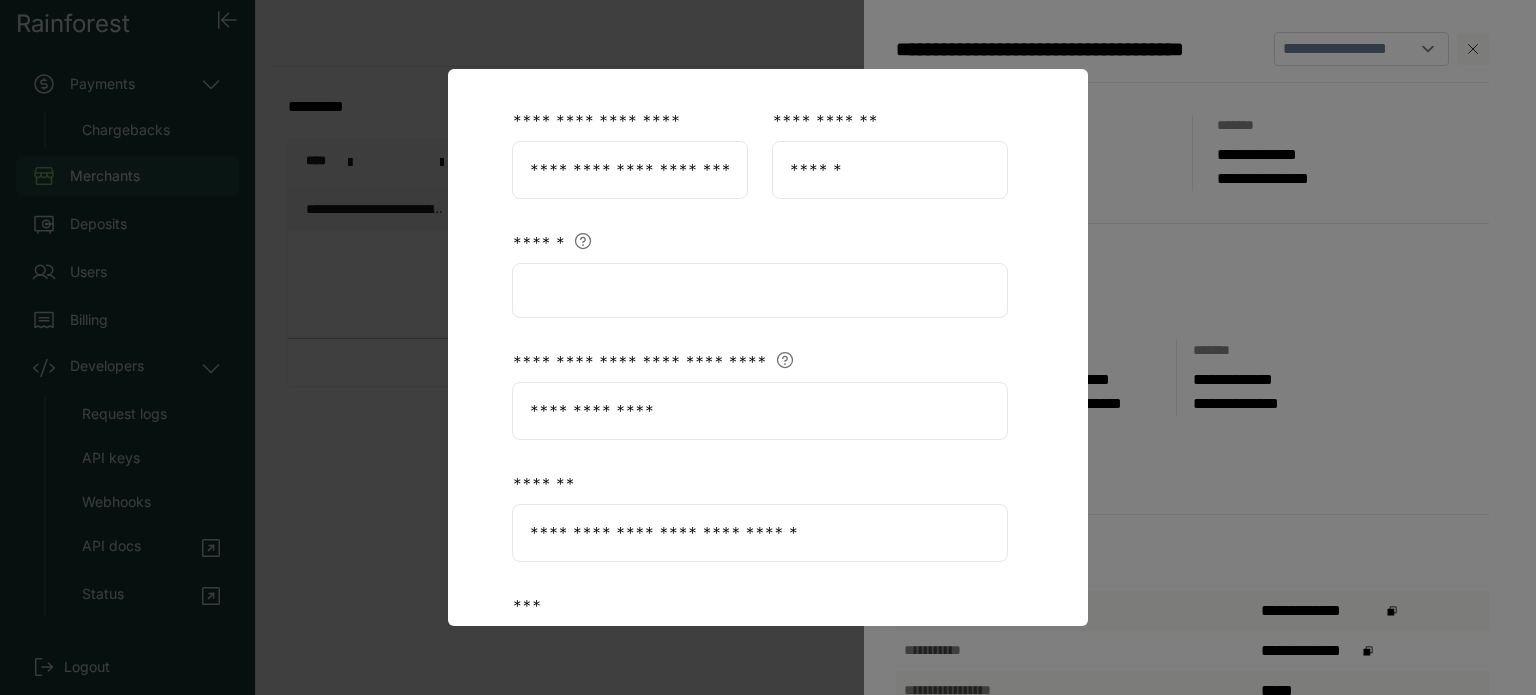 select on "**" 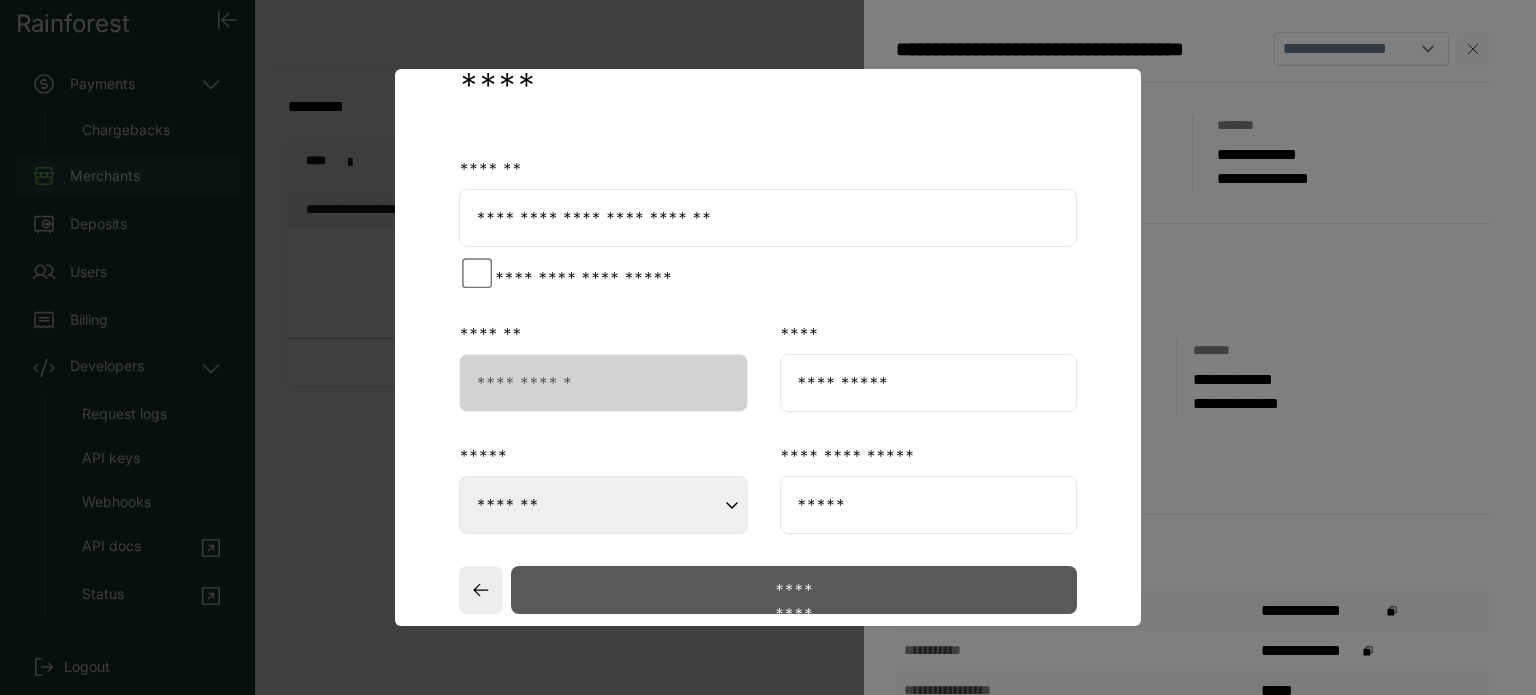 click on "*********" at bounding box center (794, 590) 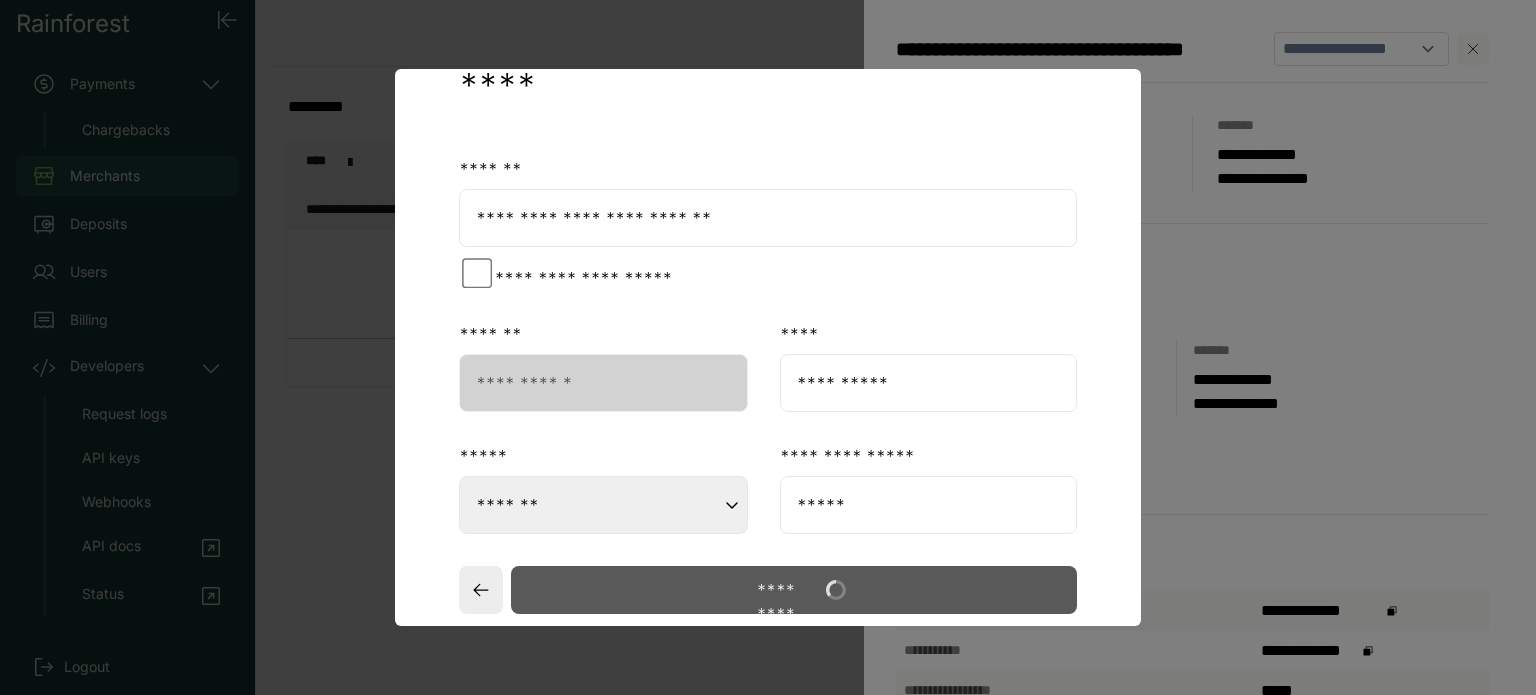 select on "**" 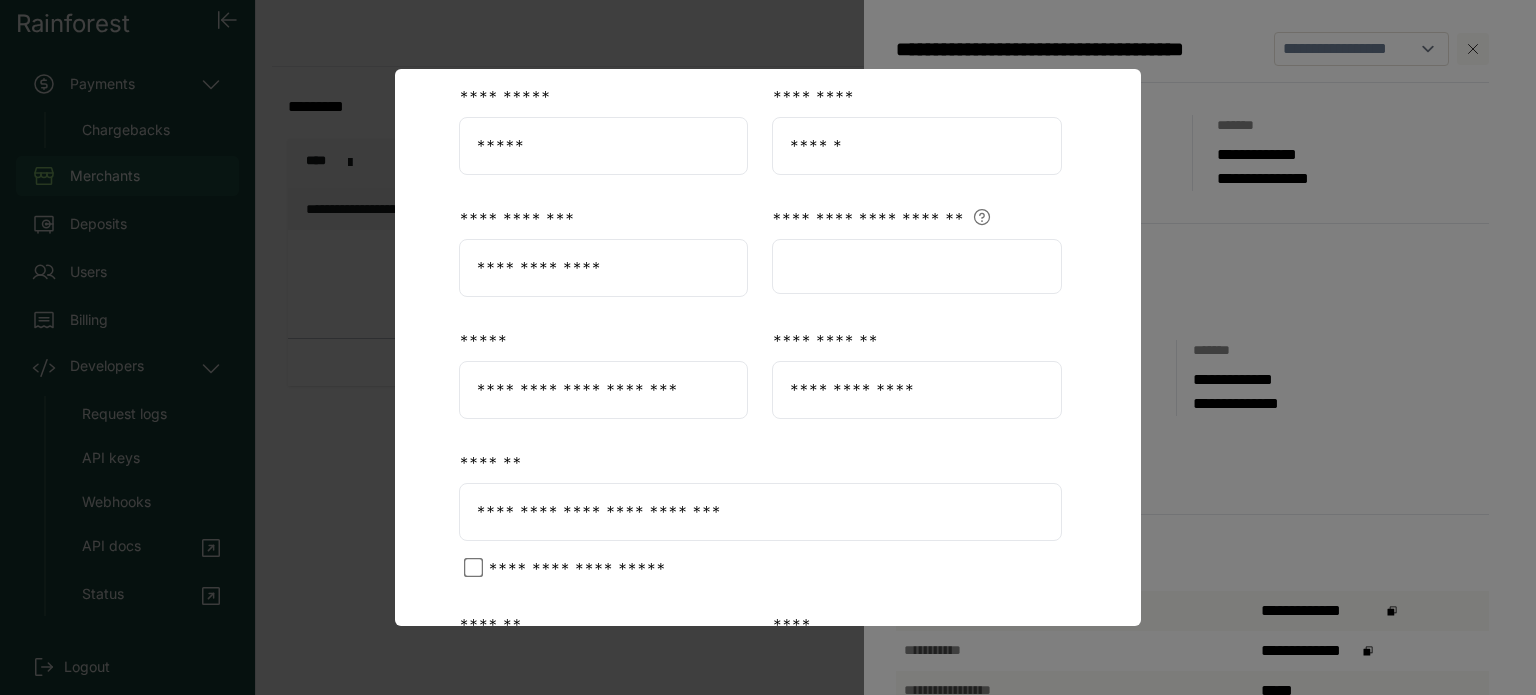 scroll, scrollTop: 582, scrollLeft: 0, axis: vertical 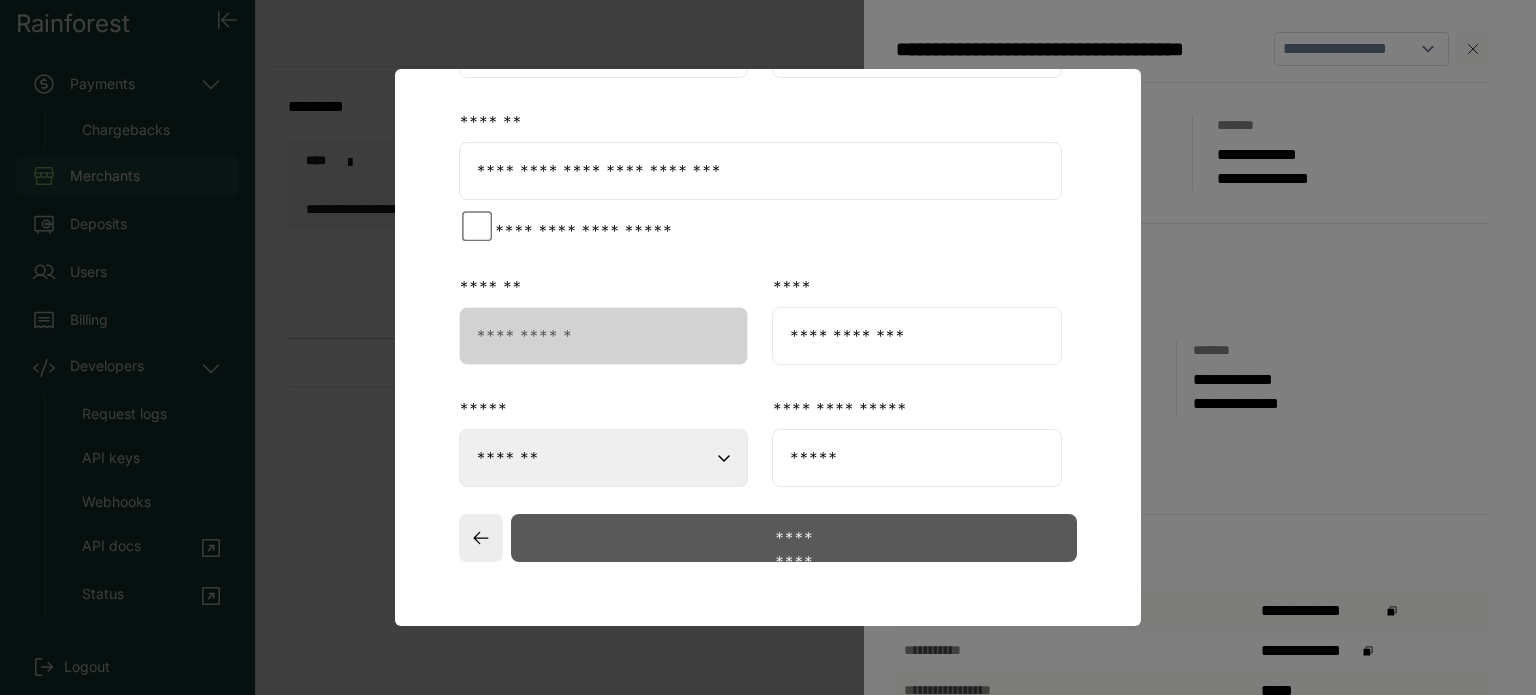 click on "*********" at bounding box center [794, 538] 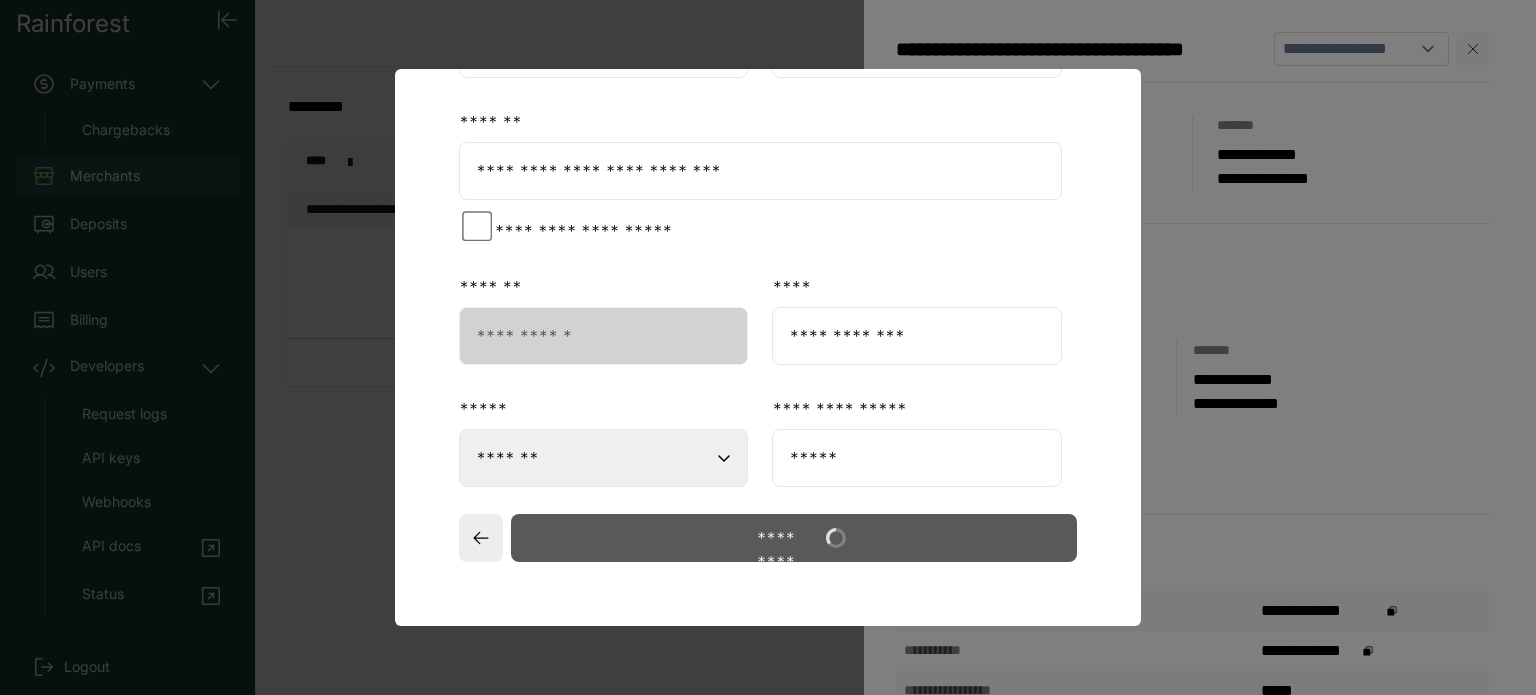 scroll, scrollTop: 0, scrollLeft: 0, axis: both 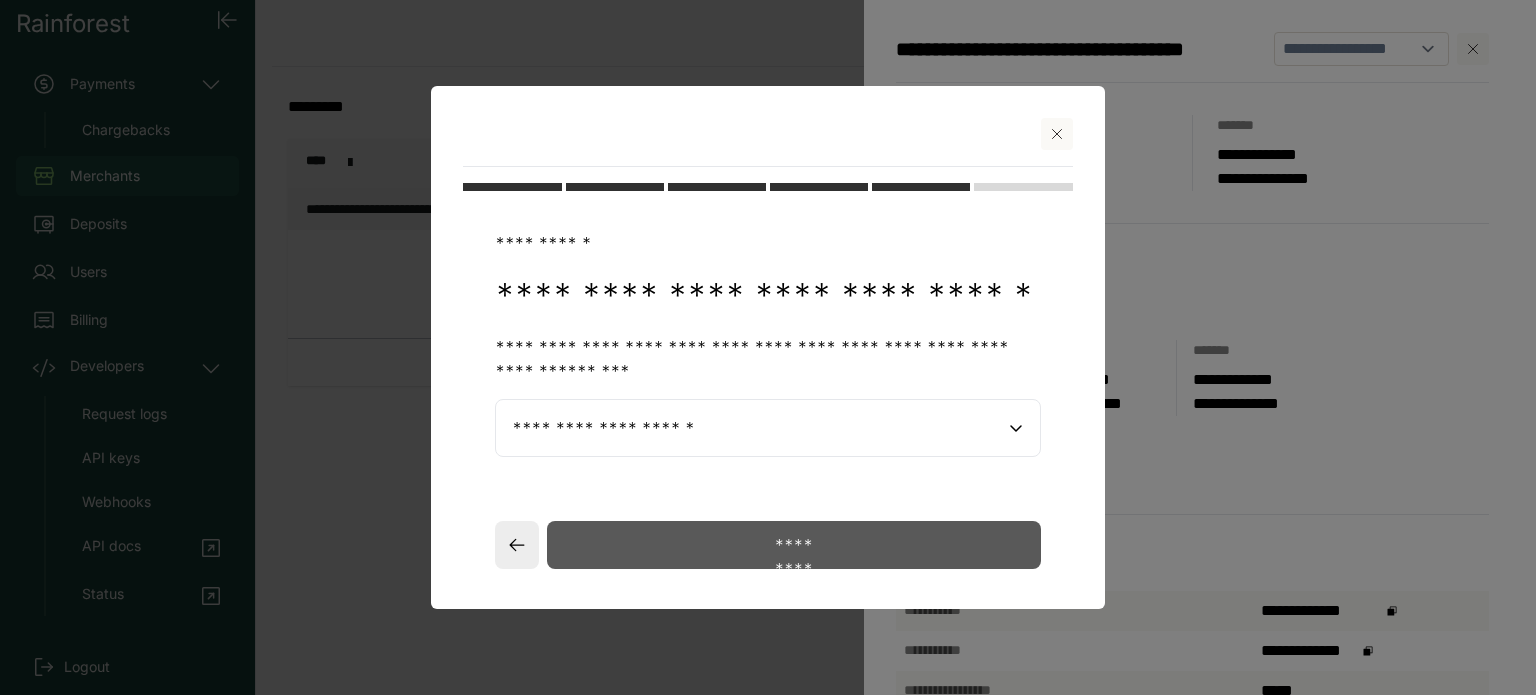 click on "*********" at bounding box center (794, 545) 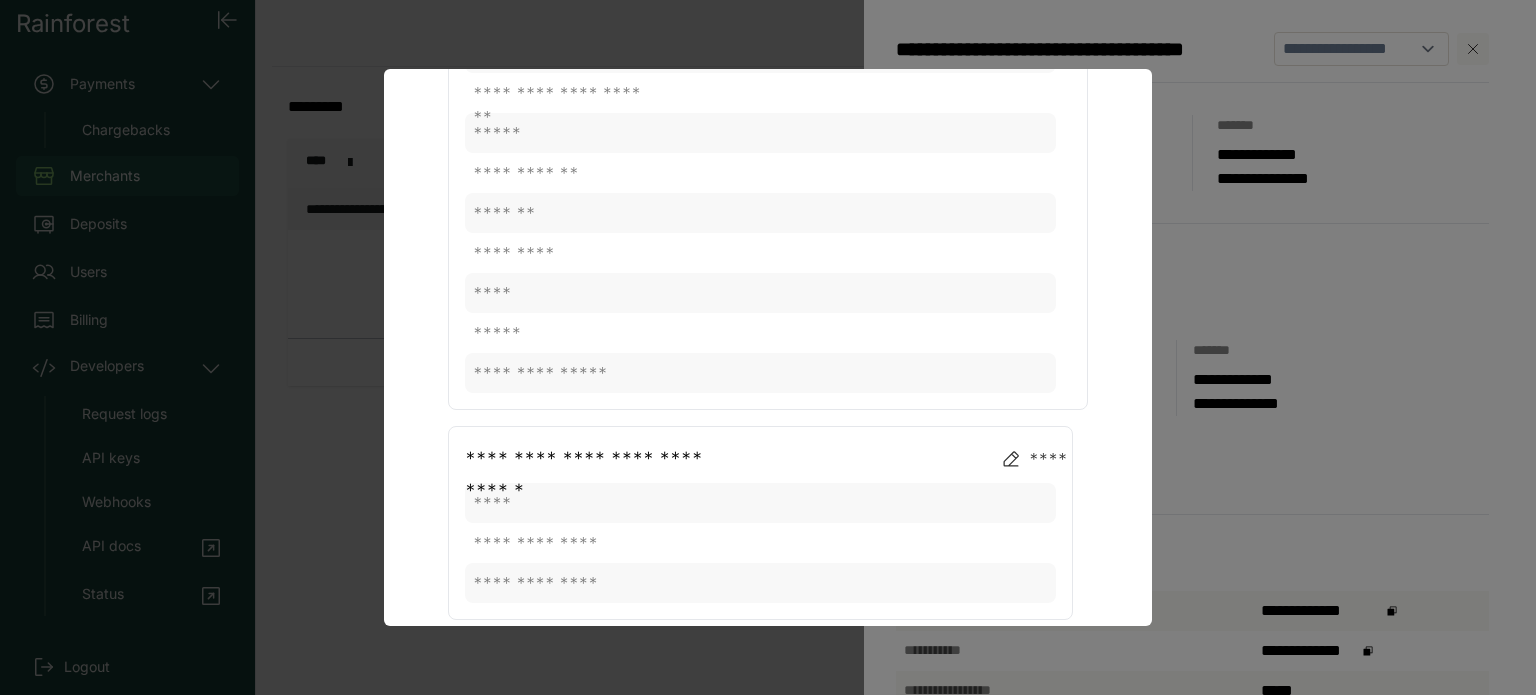 scroll, scrollTop: 1692, scrollLeft: 0, axis: vertical 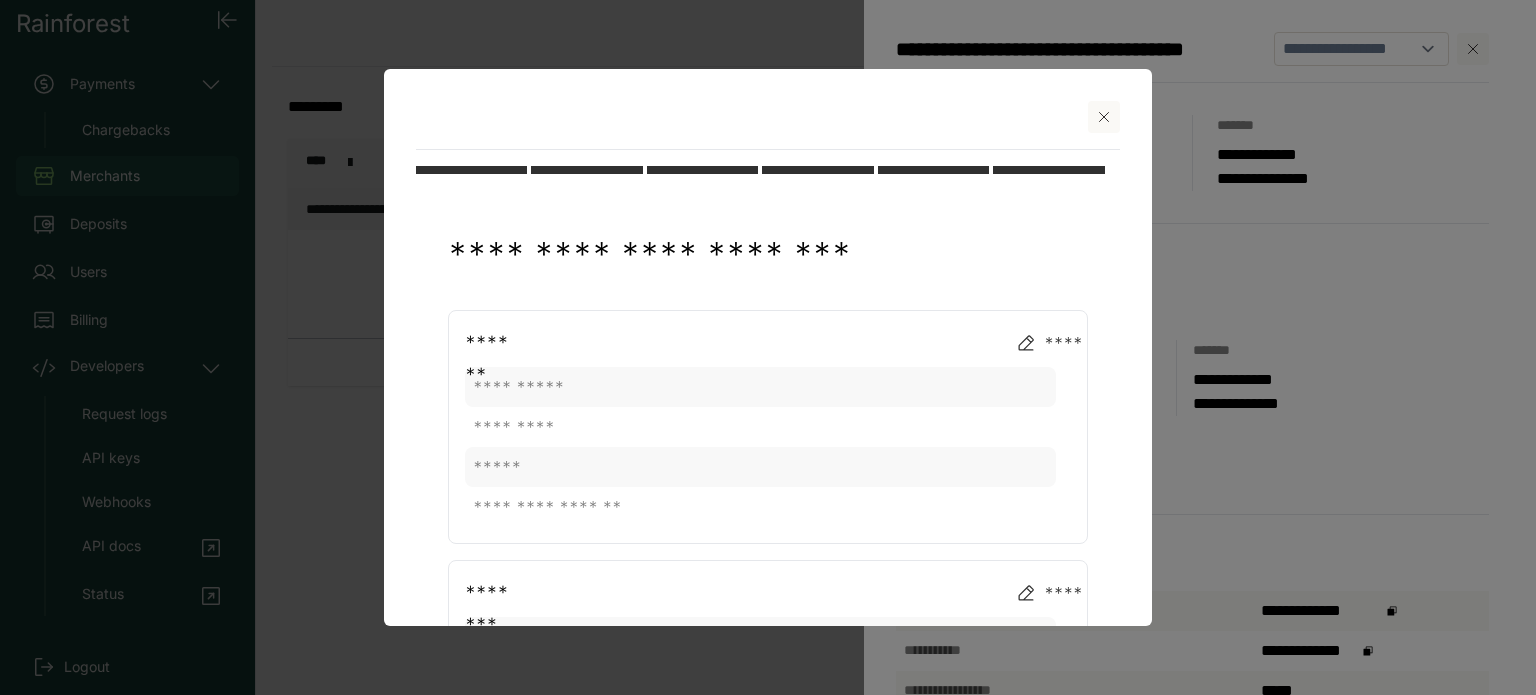 click at bounding box center (1104, 117) 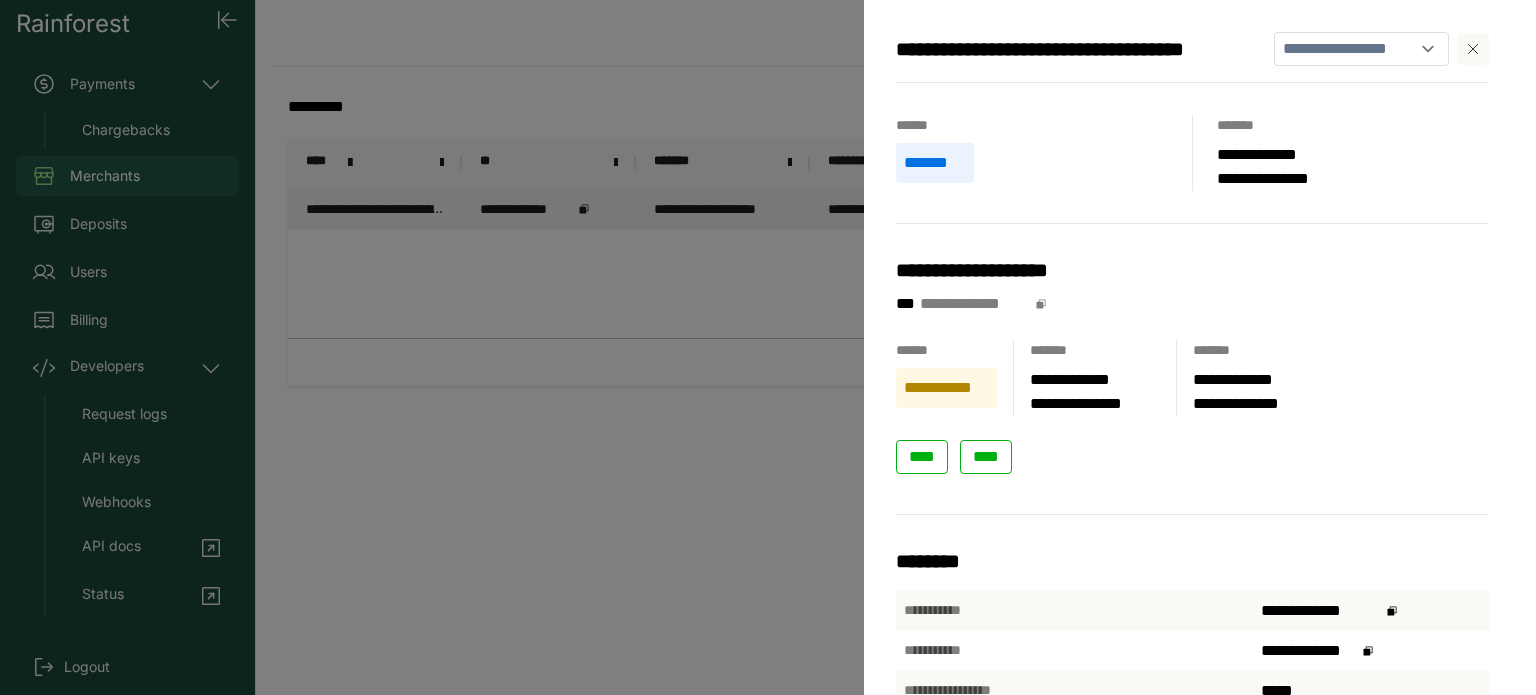 click on "**********" at bounding box center [768, 347] 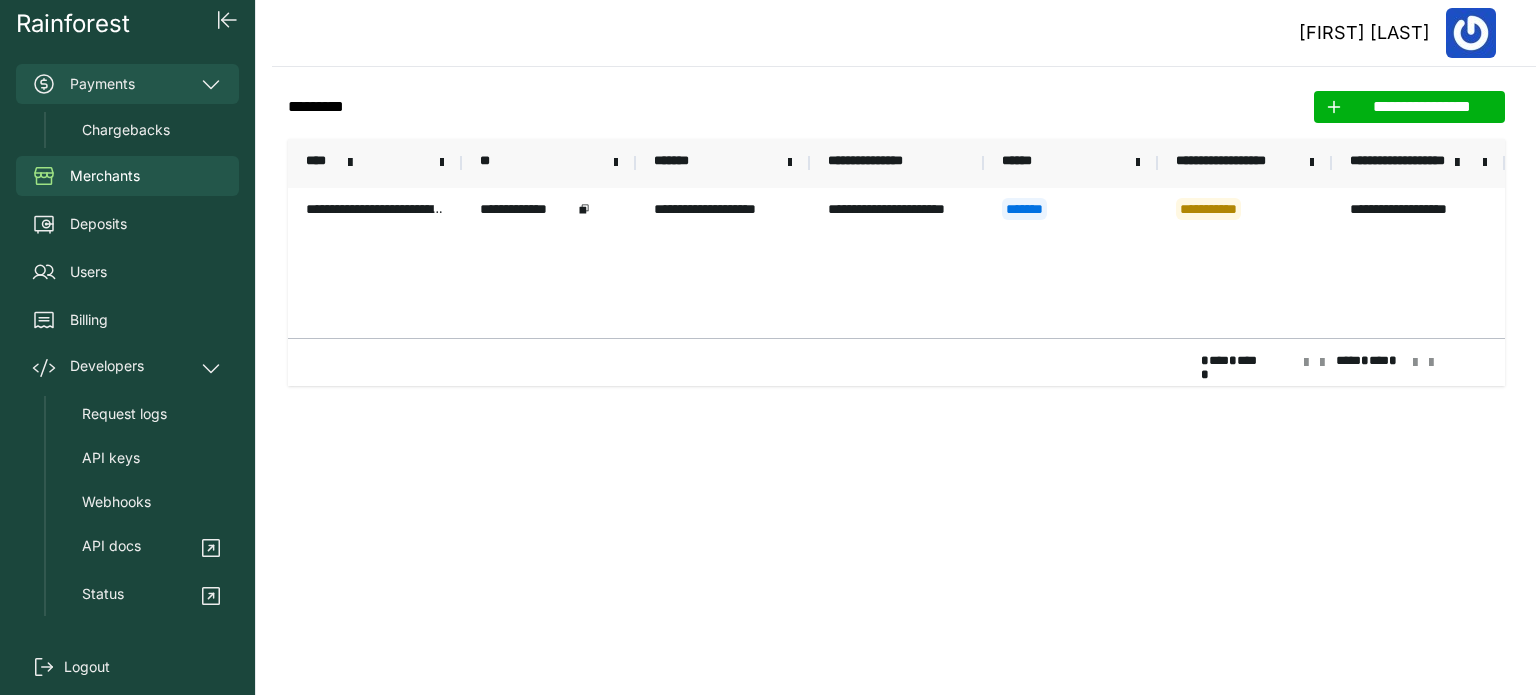 click on "Payments" at bounding box center (127, 84) 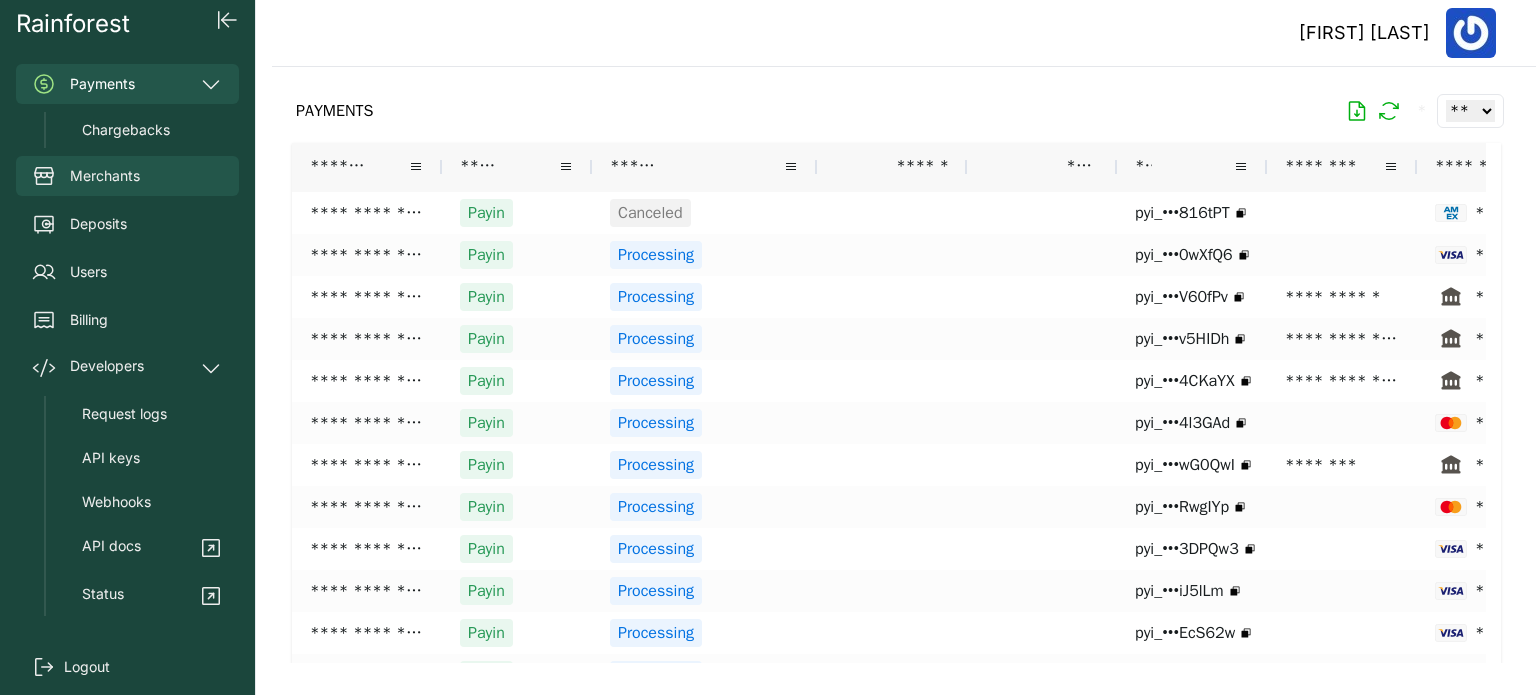 click on "Merchants" at bounding box center [105, 176] 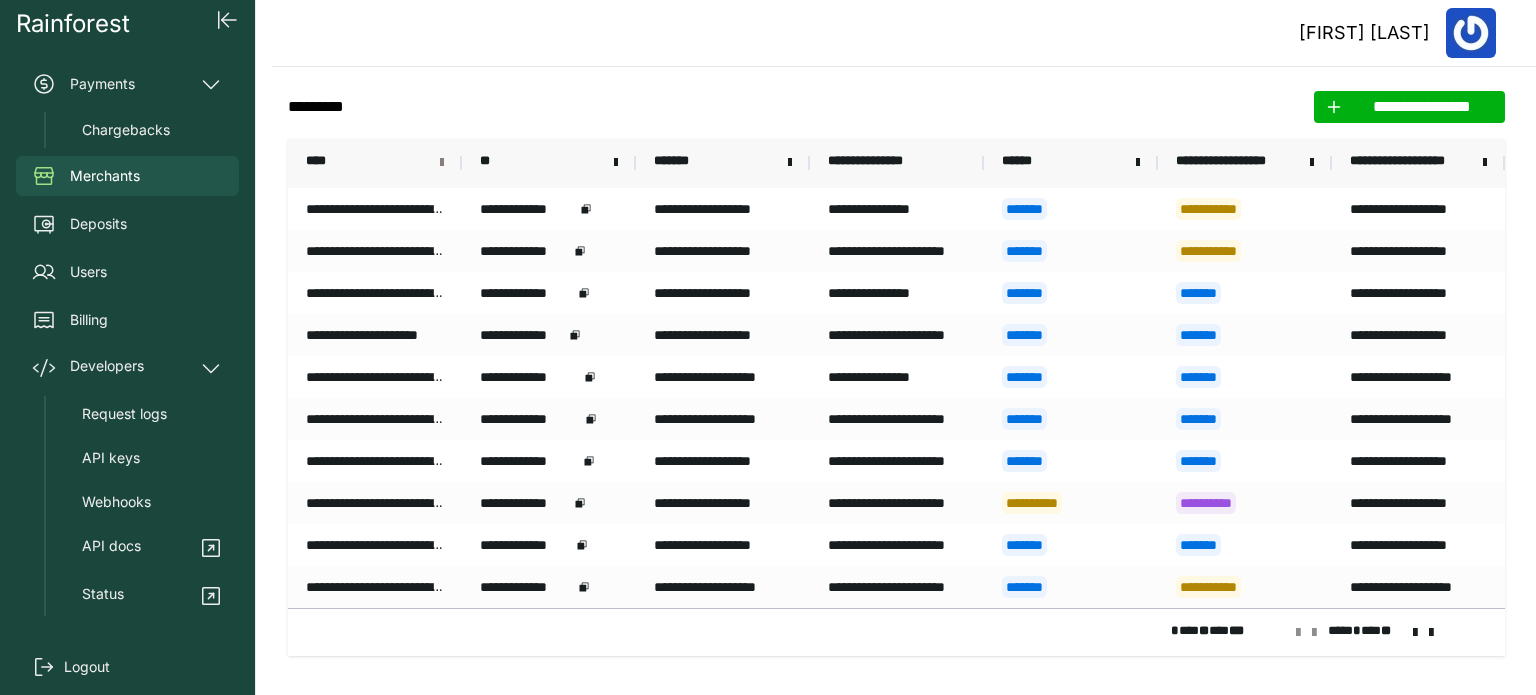 click at bounding box center (442, 163) 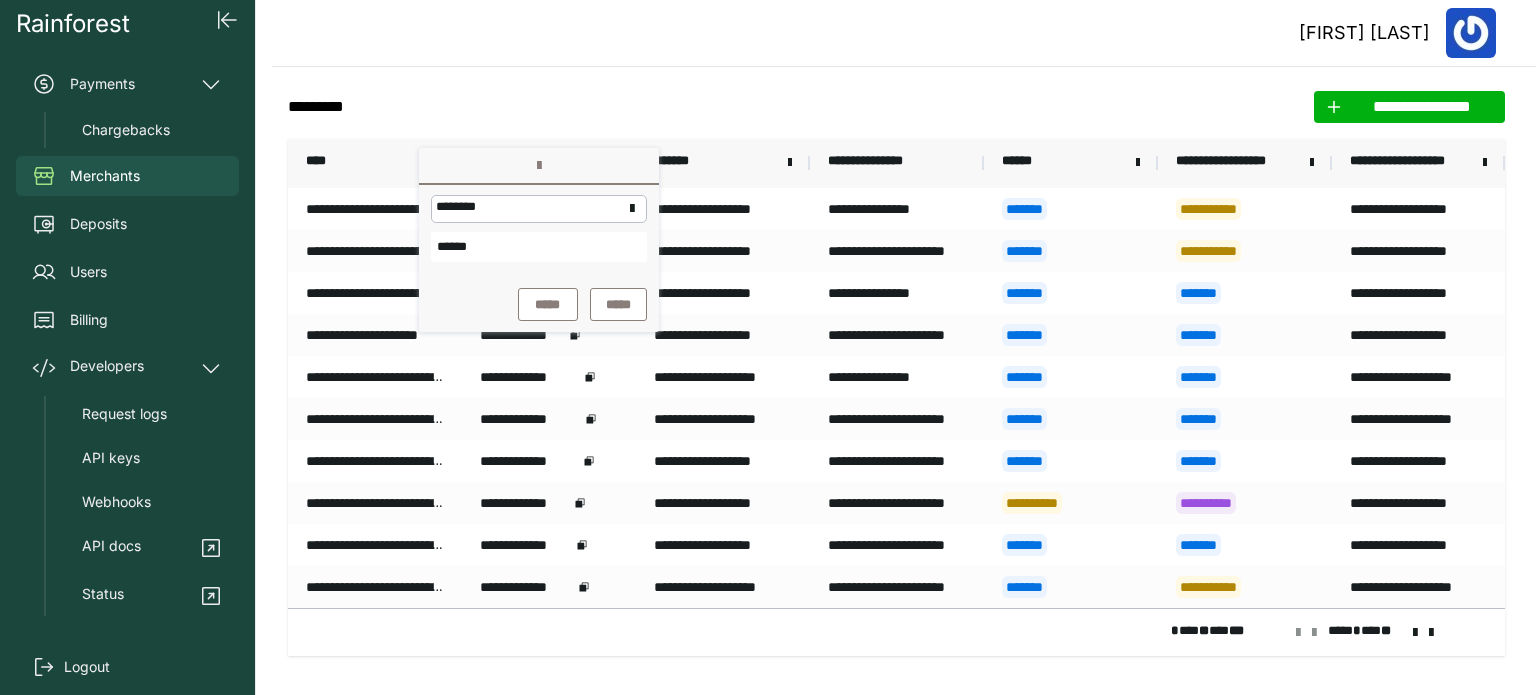 type on "******" 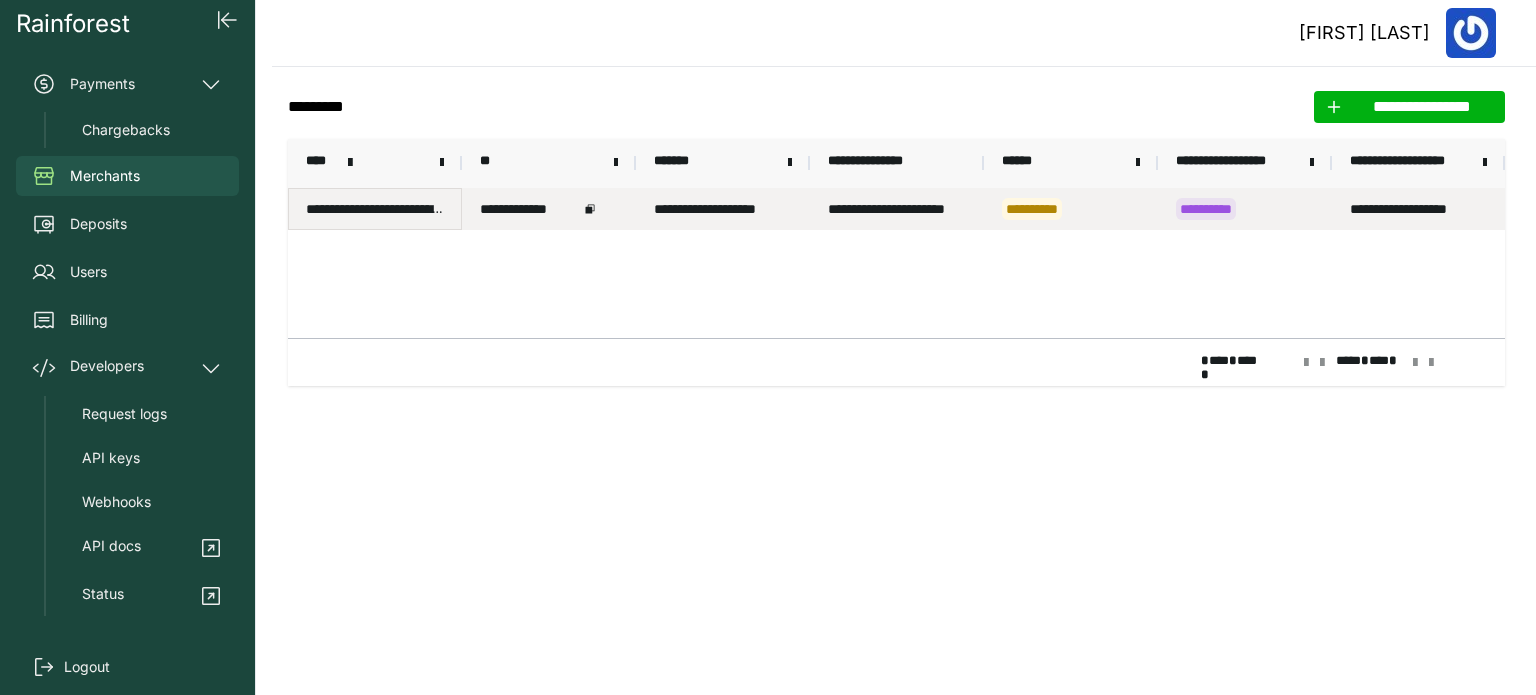 click on "**********" at bounding box center (375, 209) 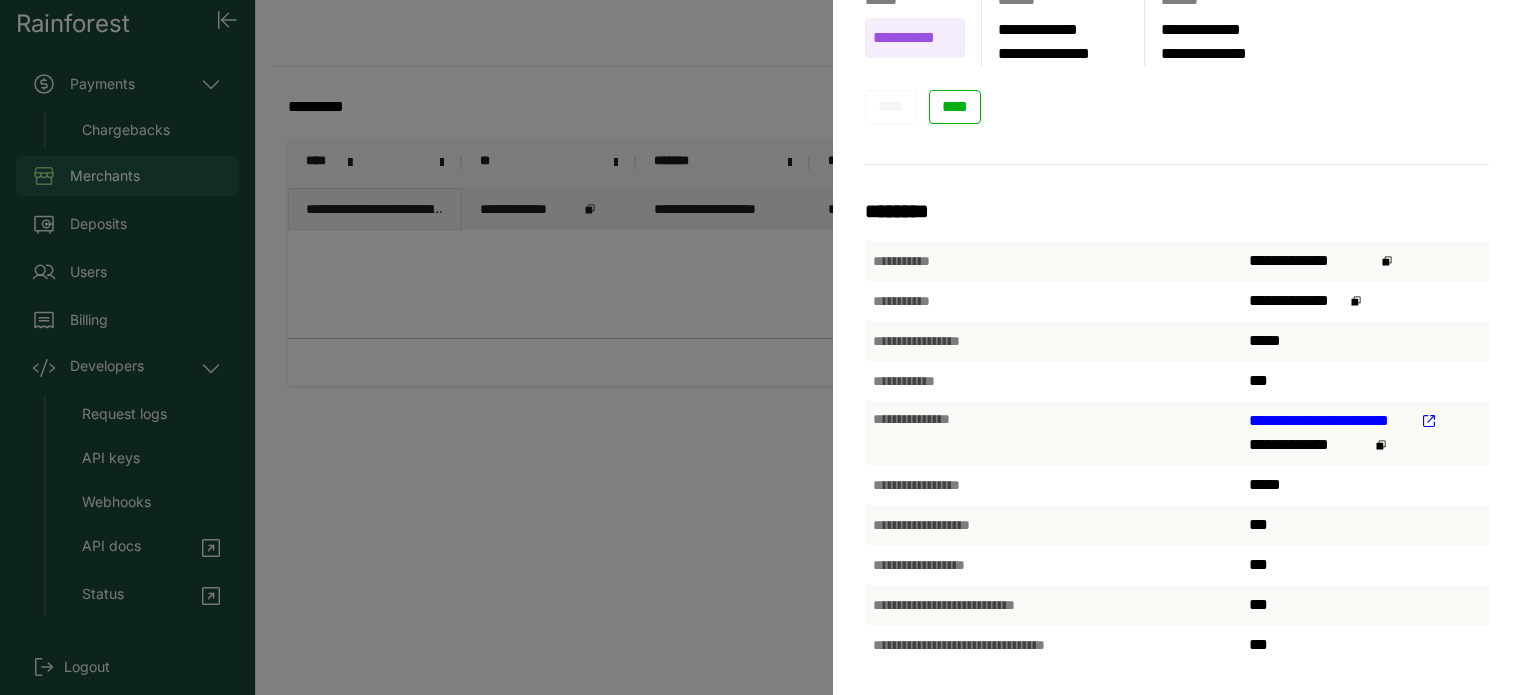 scroll, scrollTop: 0, scrollLeft: 0, axis: both 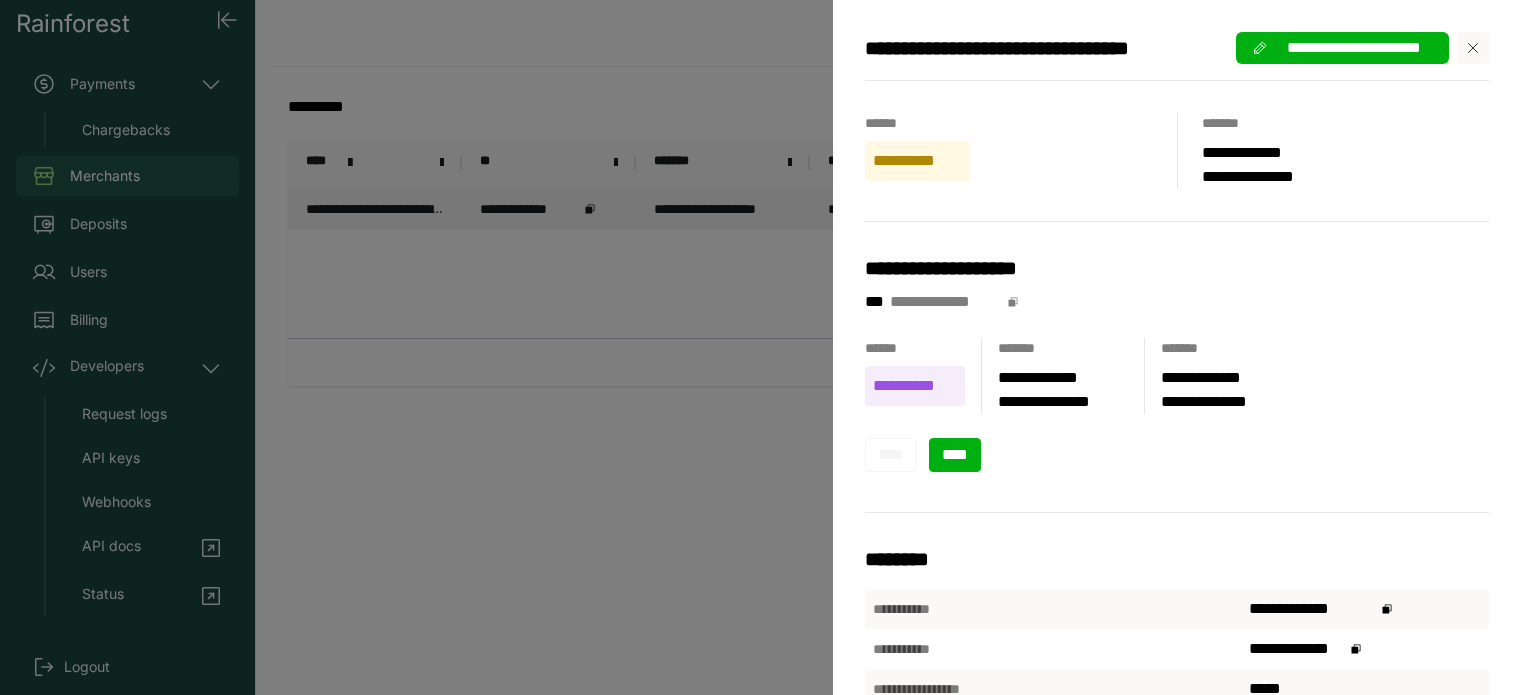 click on "****" at bounding box center (955, 454) 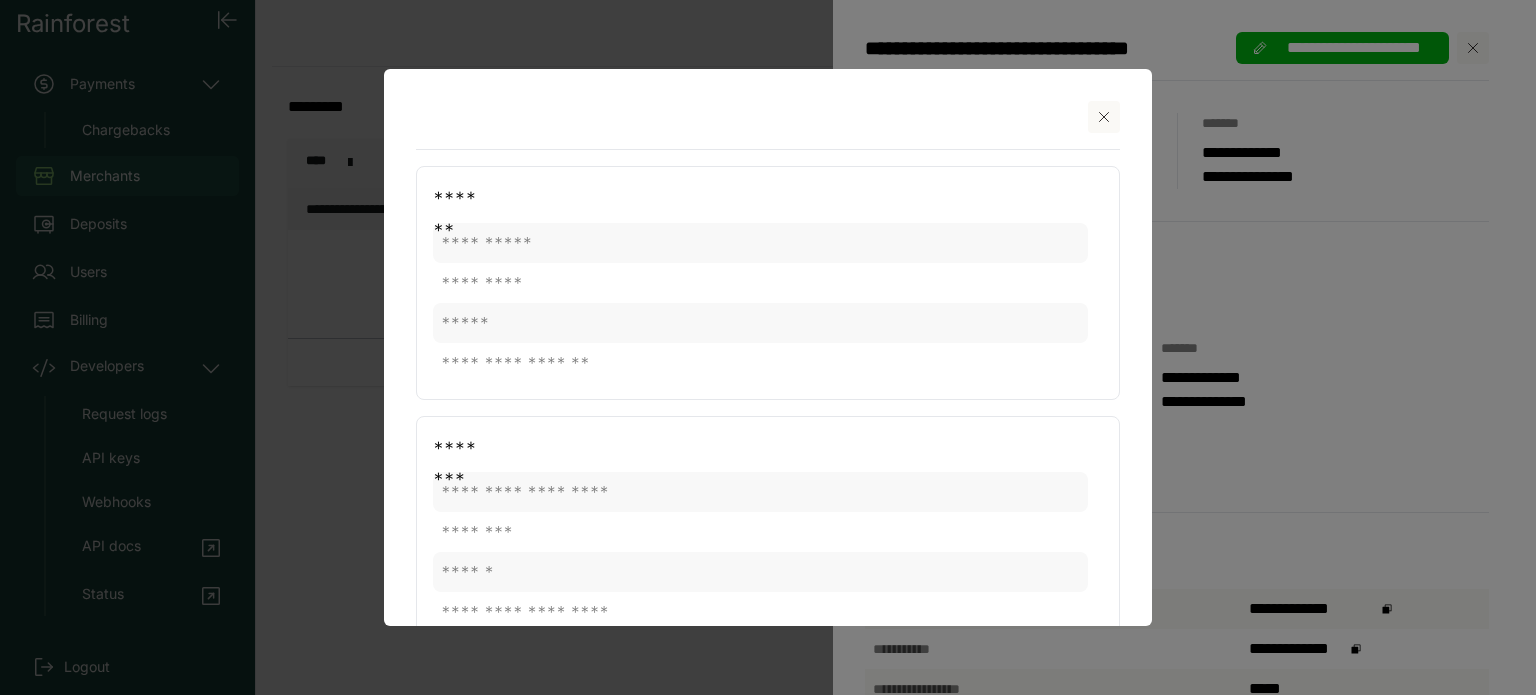 click at bounding box center [1104, 117] 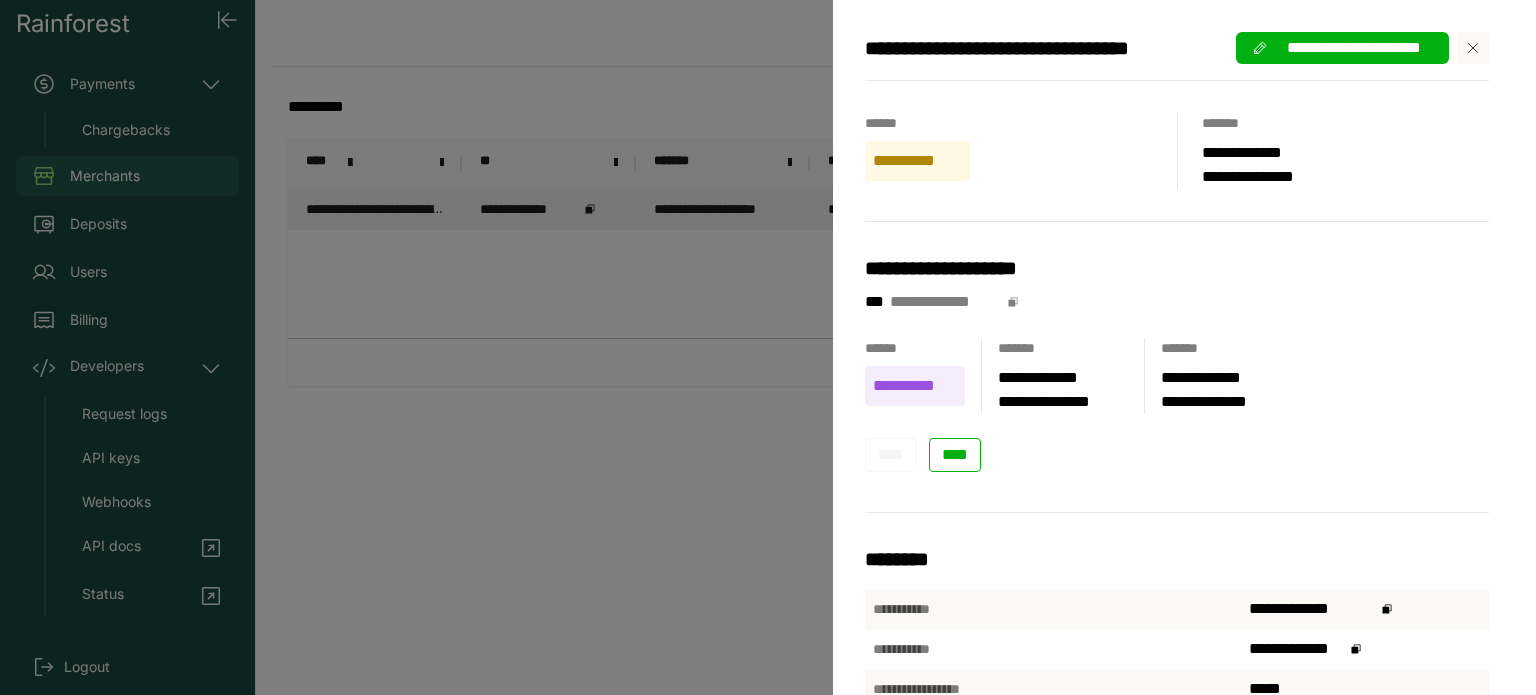 click on "**********" at bounding box center (768, 347) 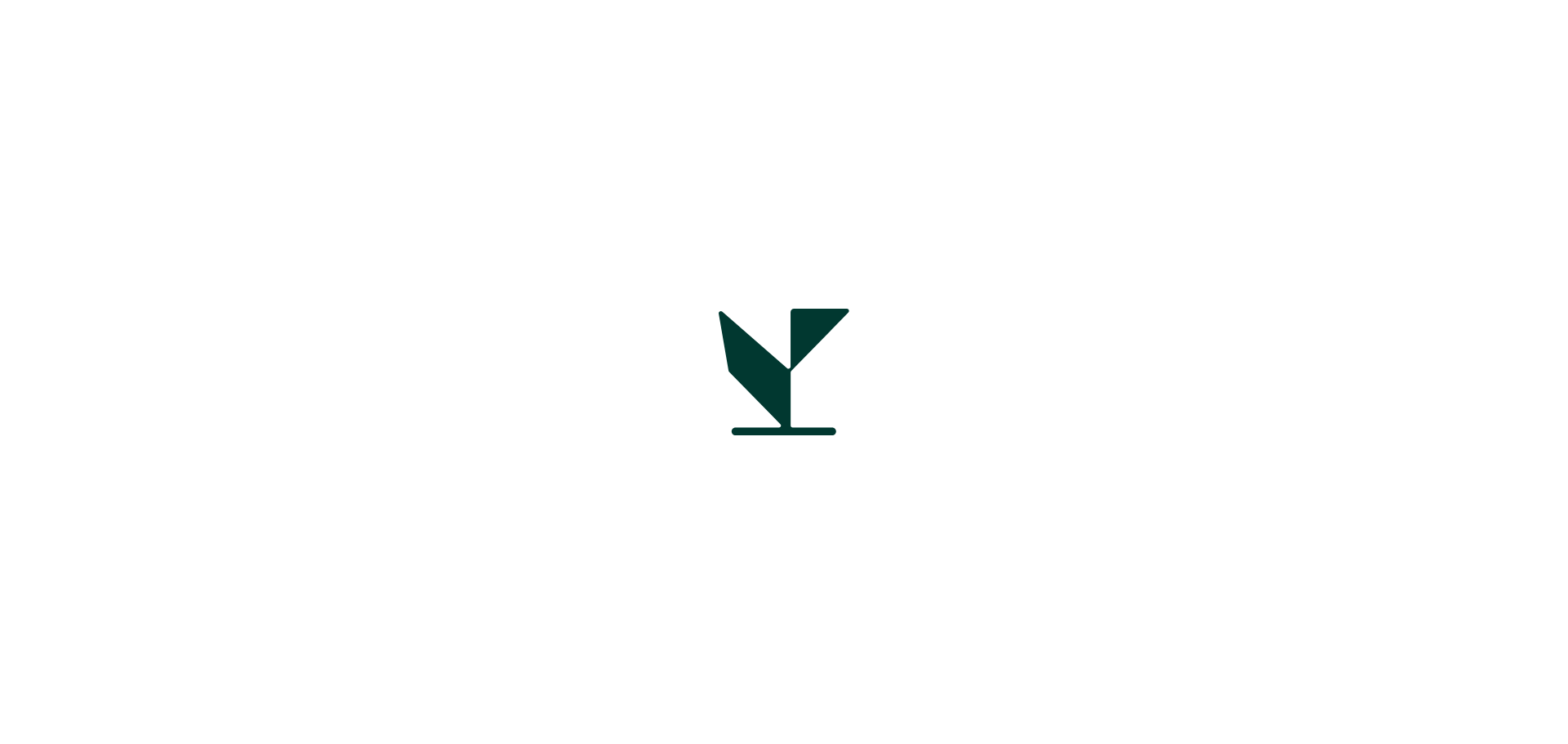 scroll, scrollTop: 0, scrollLeft: 0, axis: both 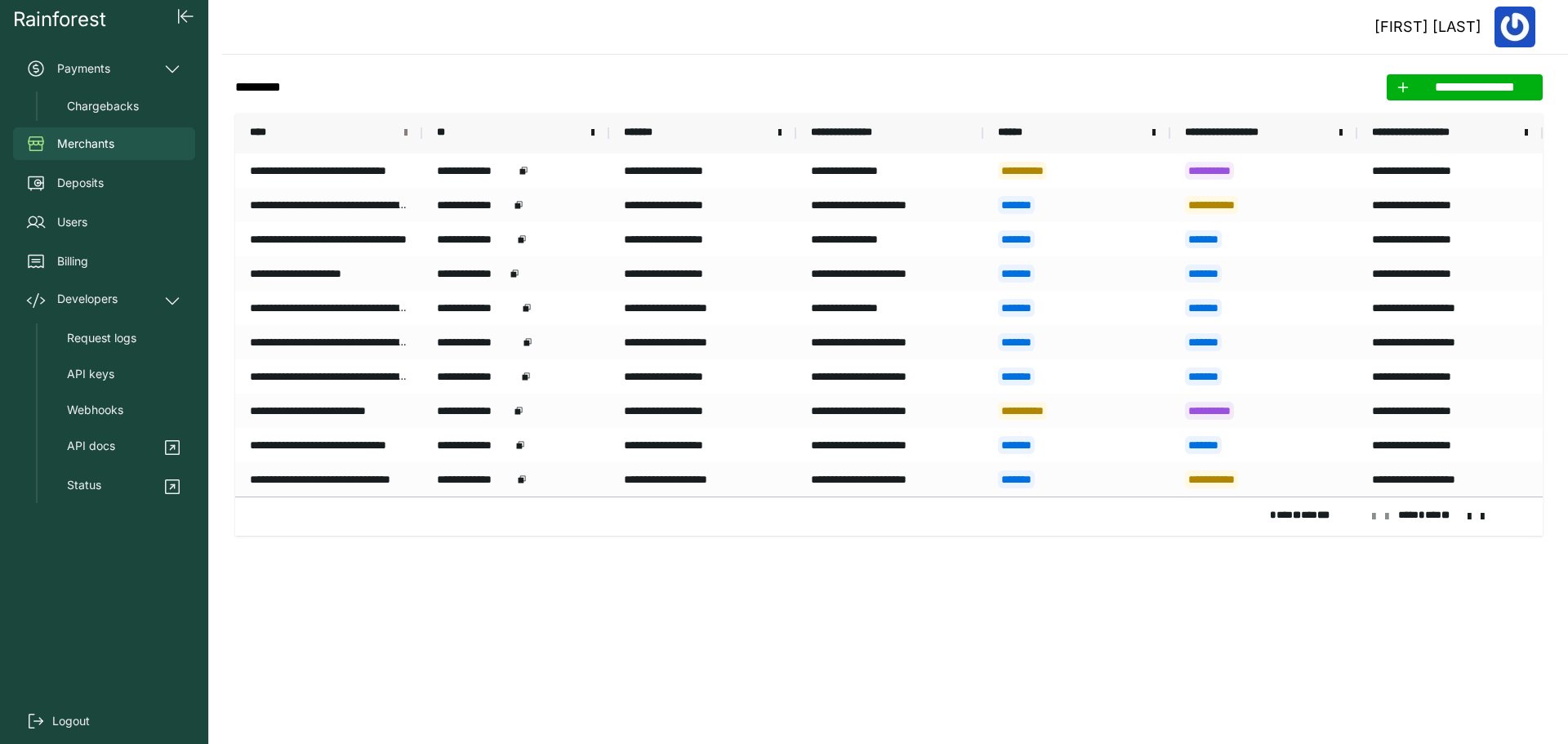 click at bounding box center [406, 133] 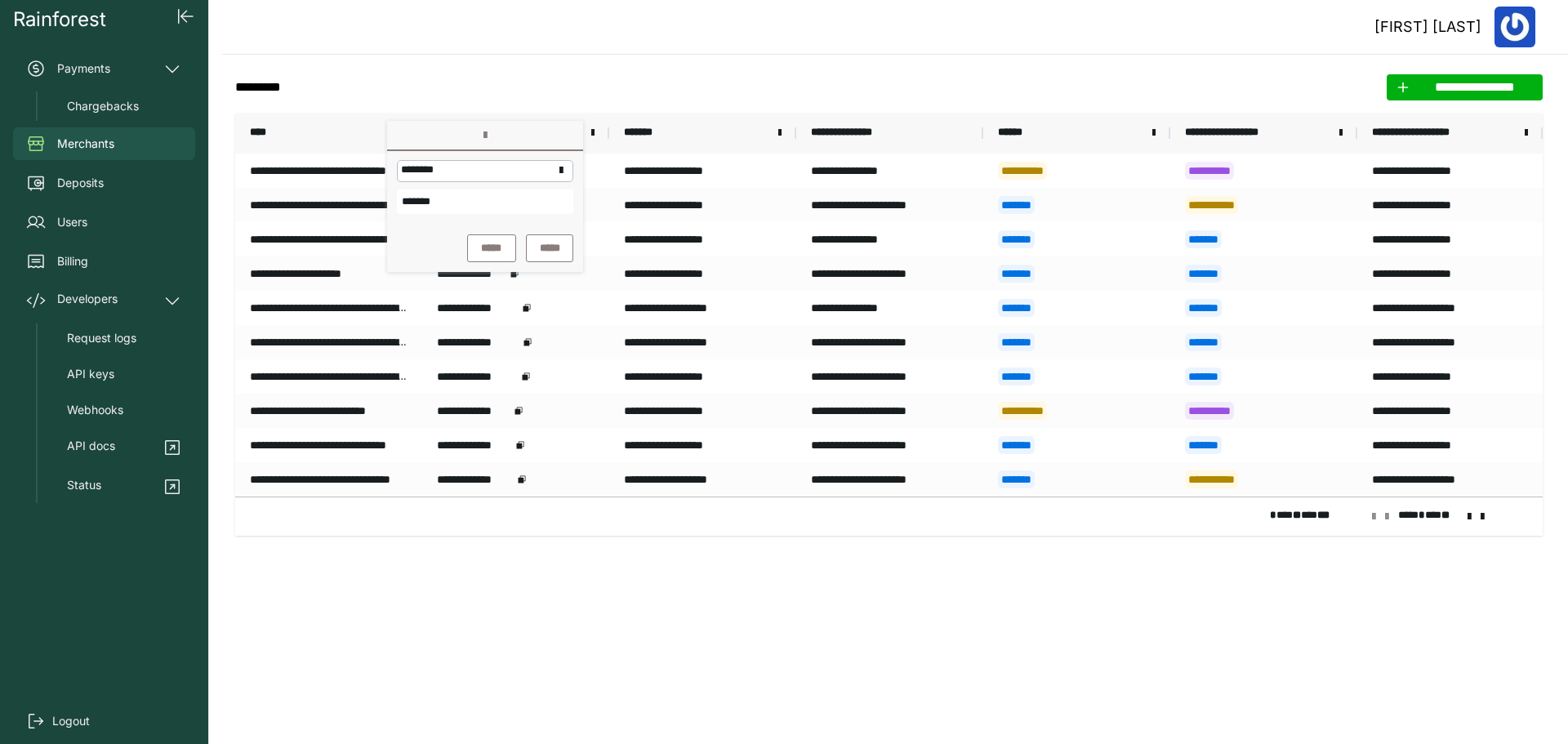 type on "*******" 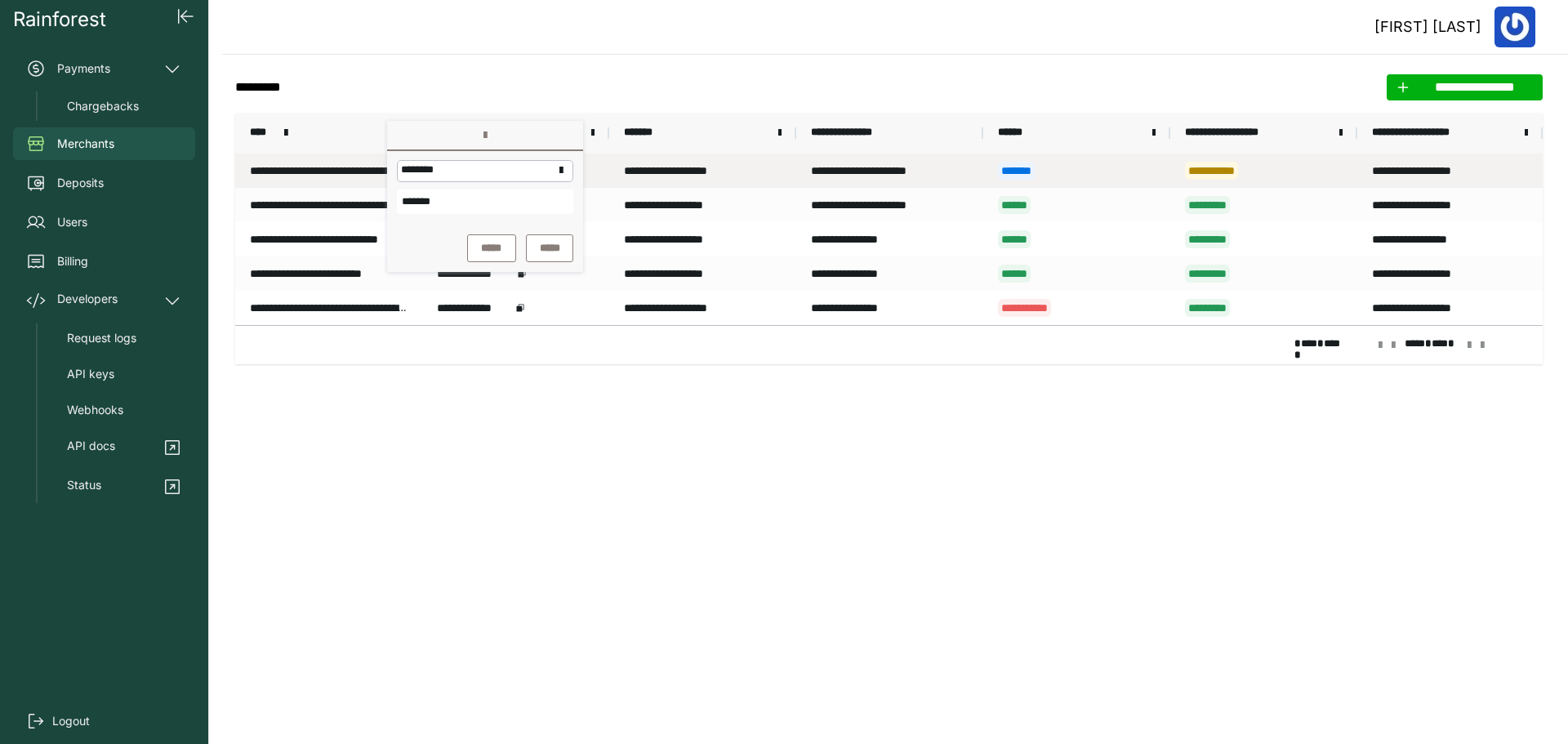 click on "**********" at bounding box center (328, 171) 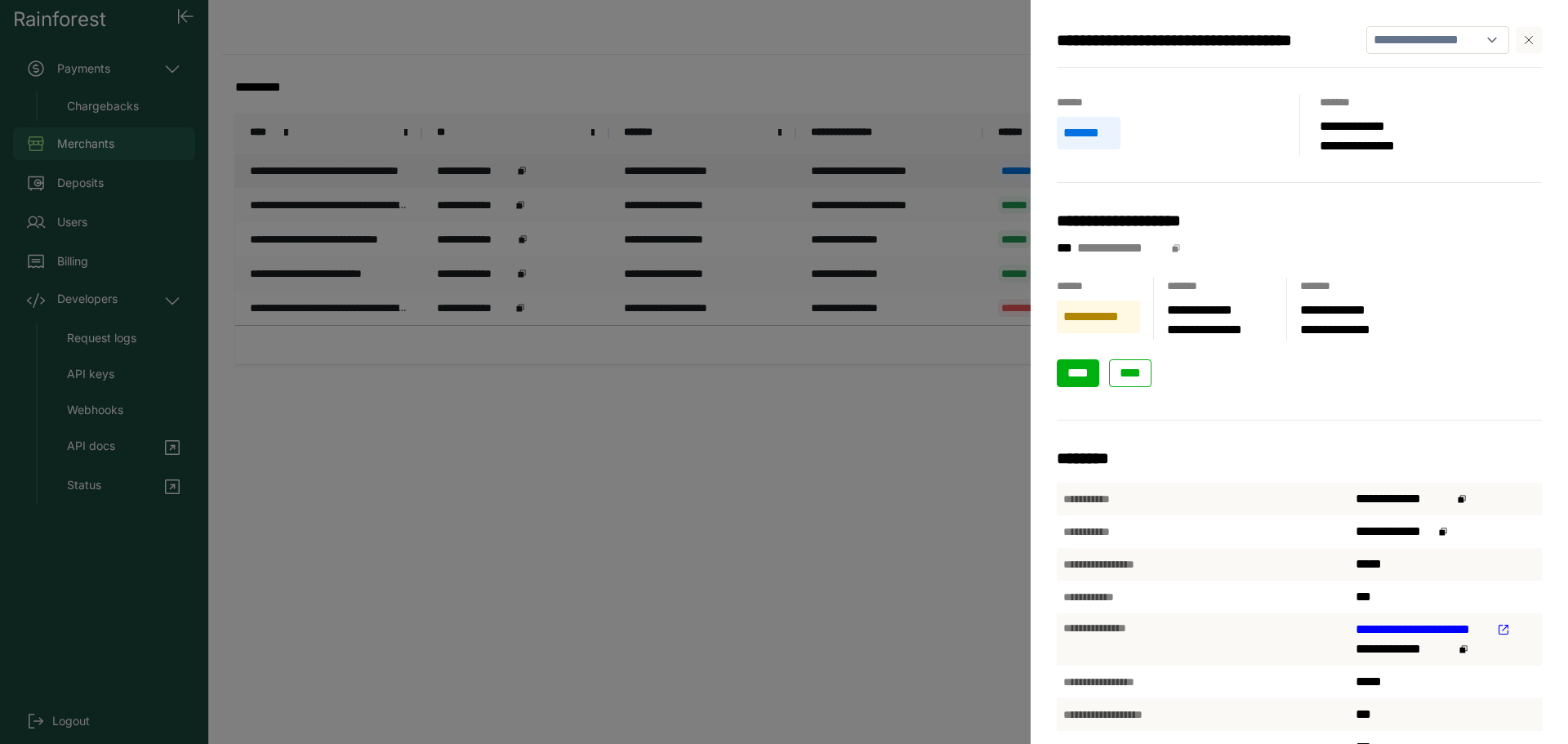 click on "****" at bounding box center [1078, 373] 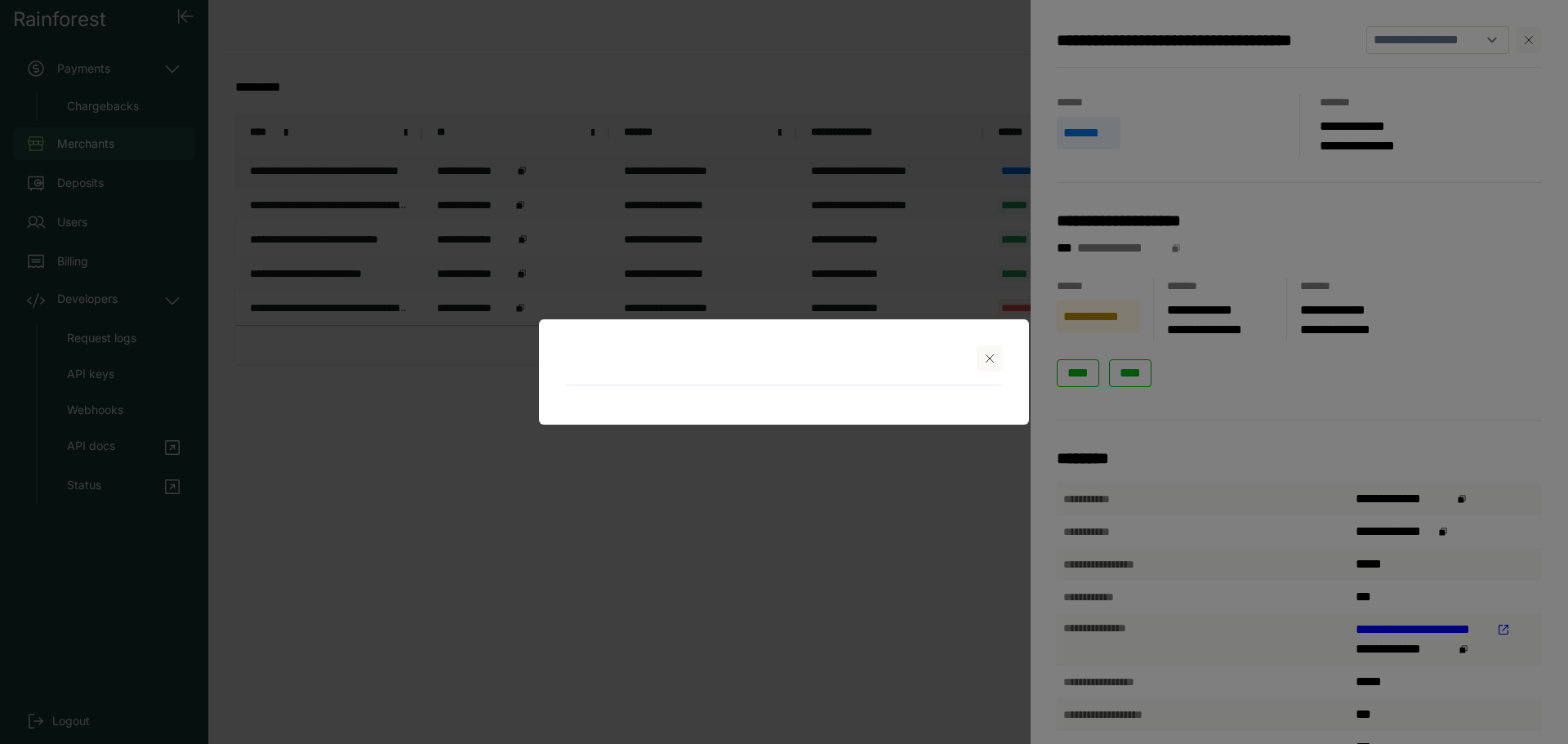 select on "**********" 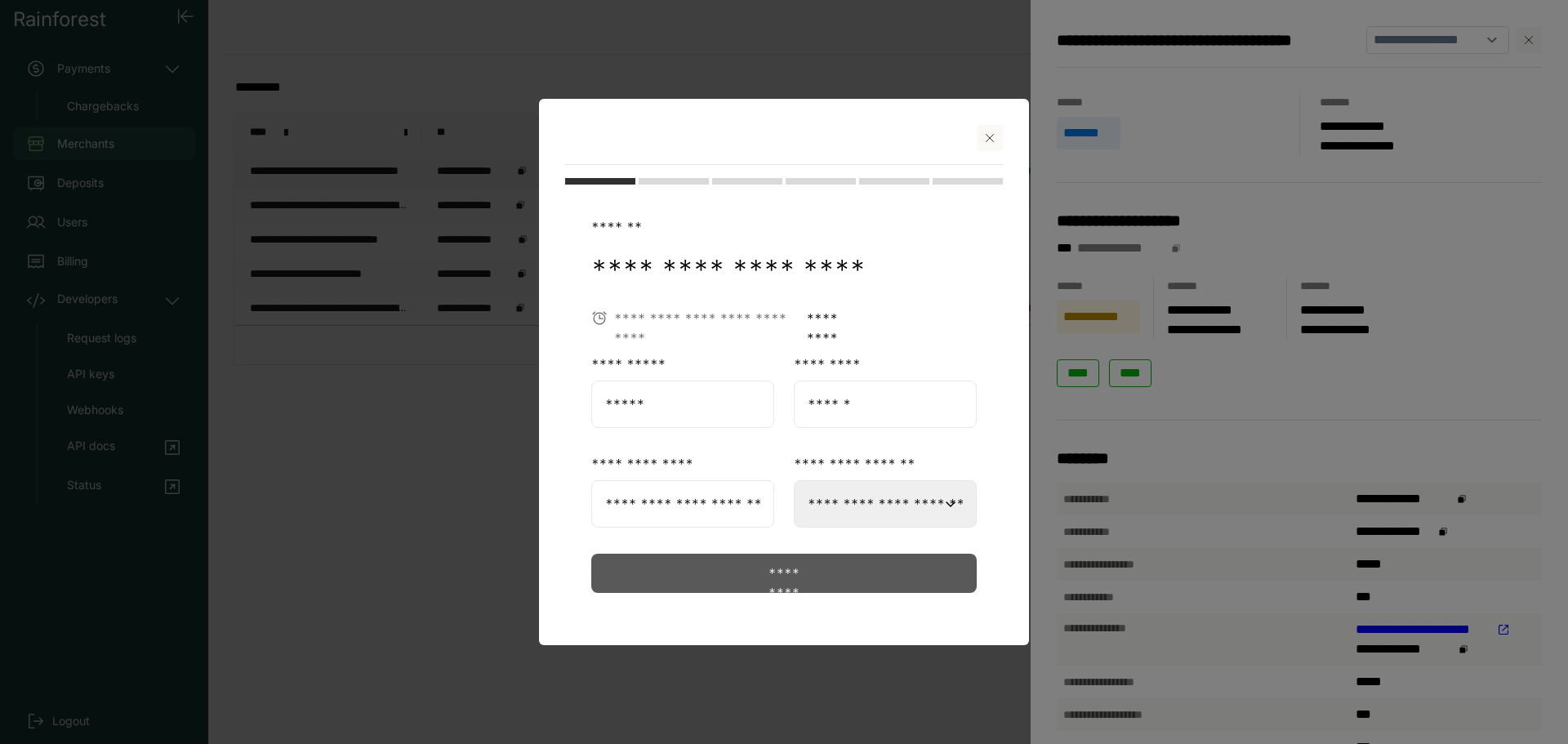 click on "*********" at bounding box center [784, 573] 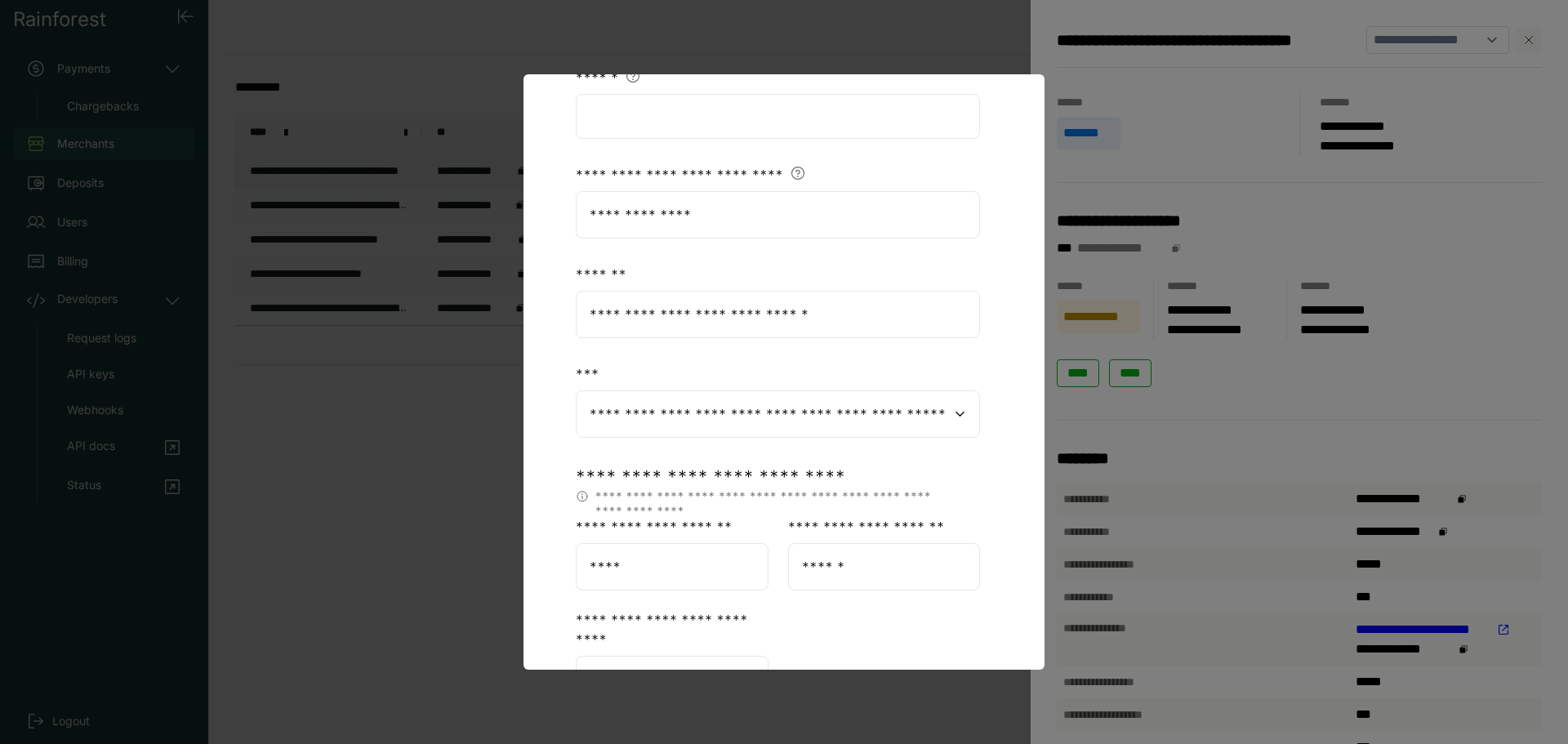 scroll, scrollTop: 467, scrollLeft: 0, axis: vertical 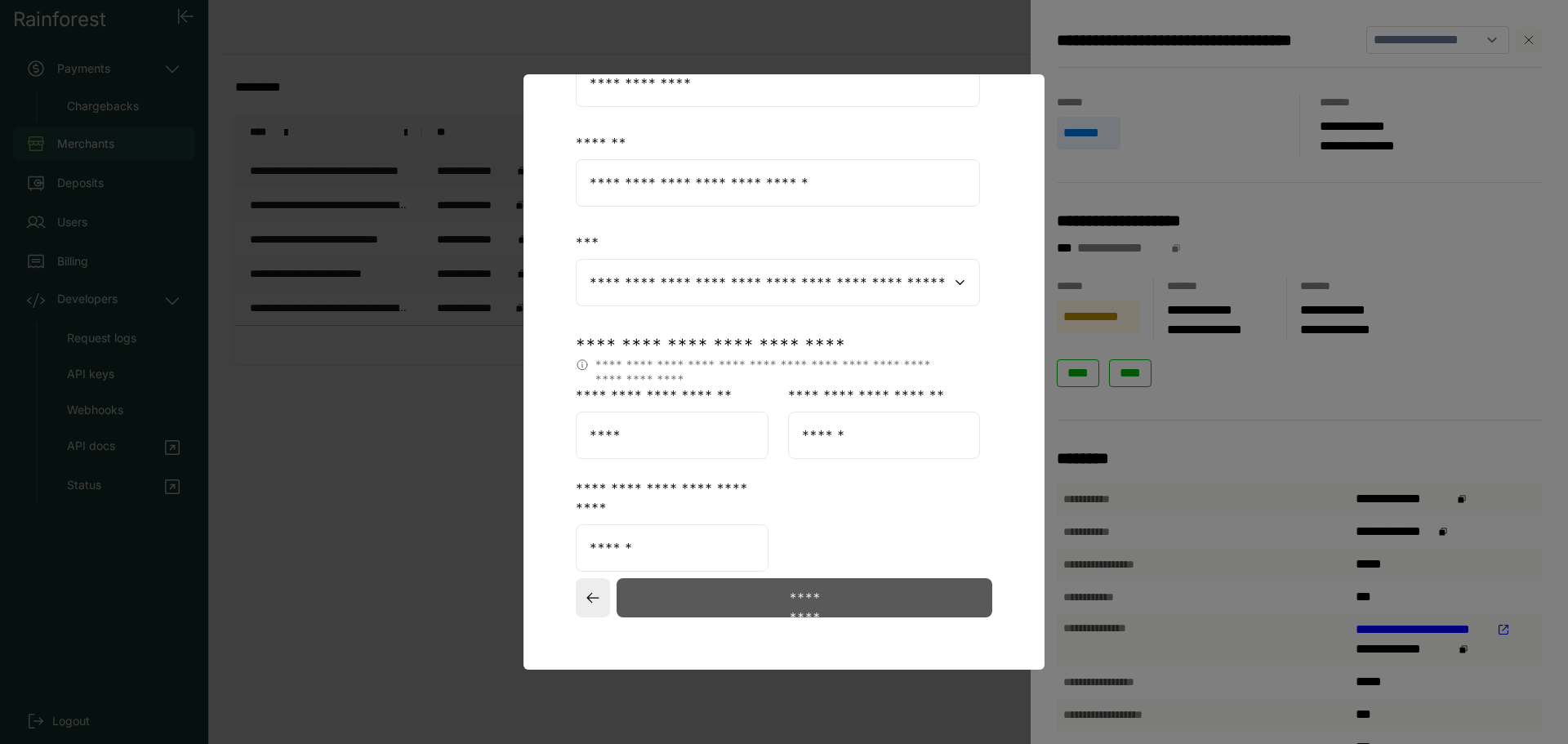 click on "*********" at bounding box center (804, 598) 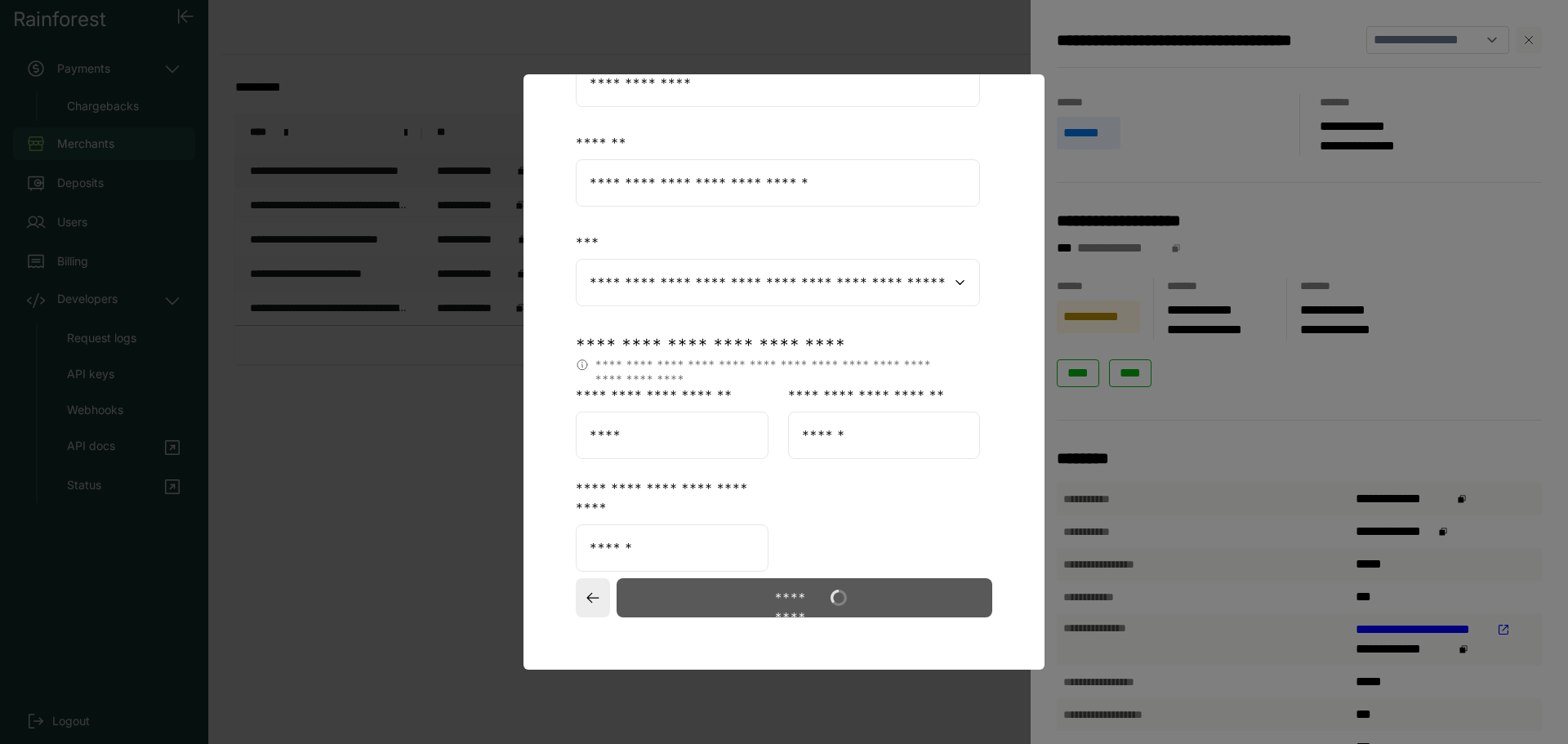 select on "**" 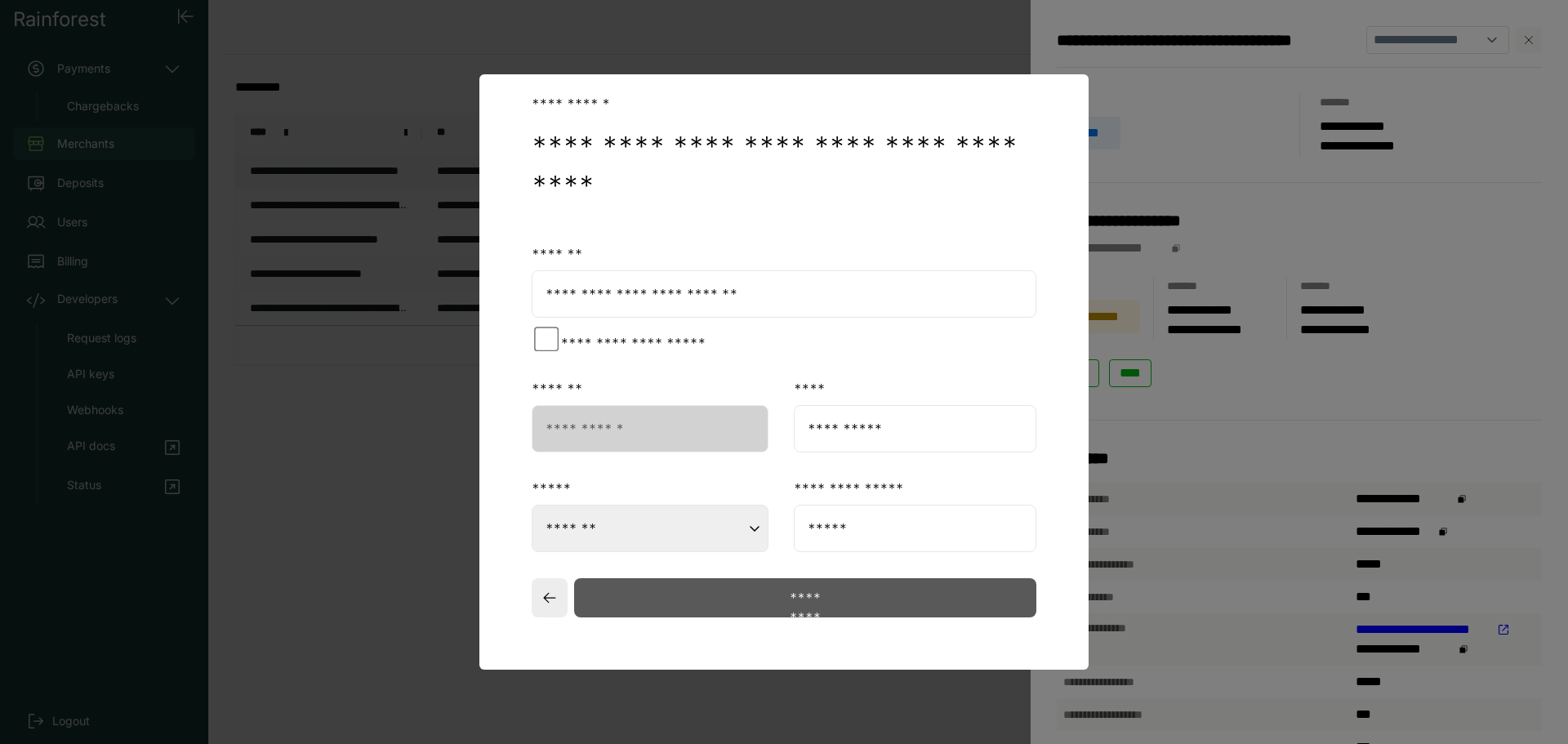 scroll, scrollTop: 57, scrollLeft: 0, axis: vertical 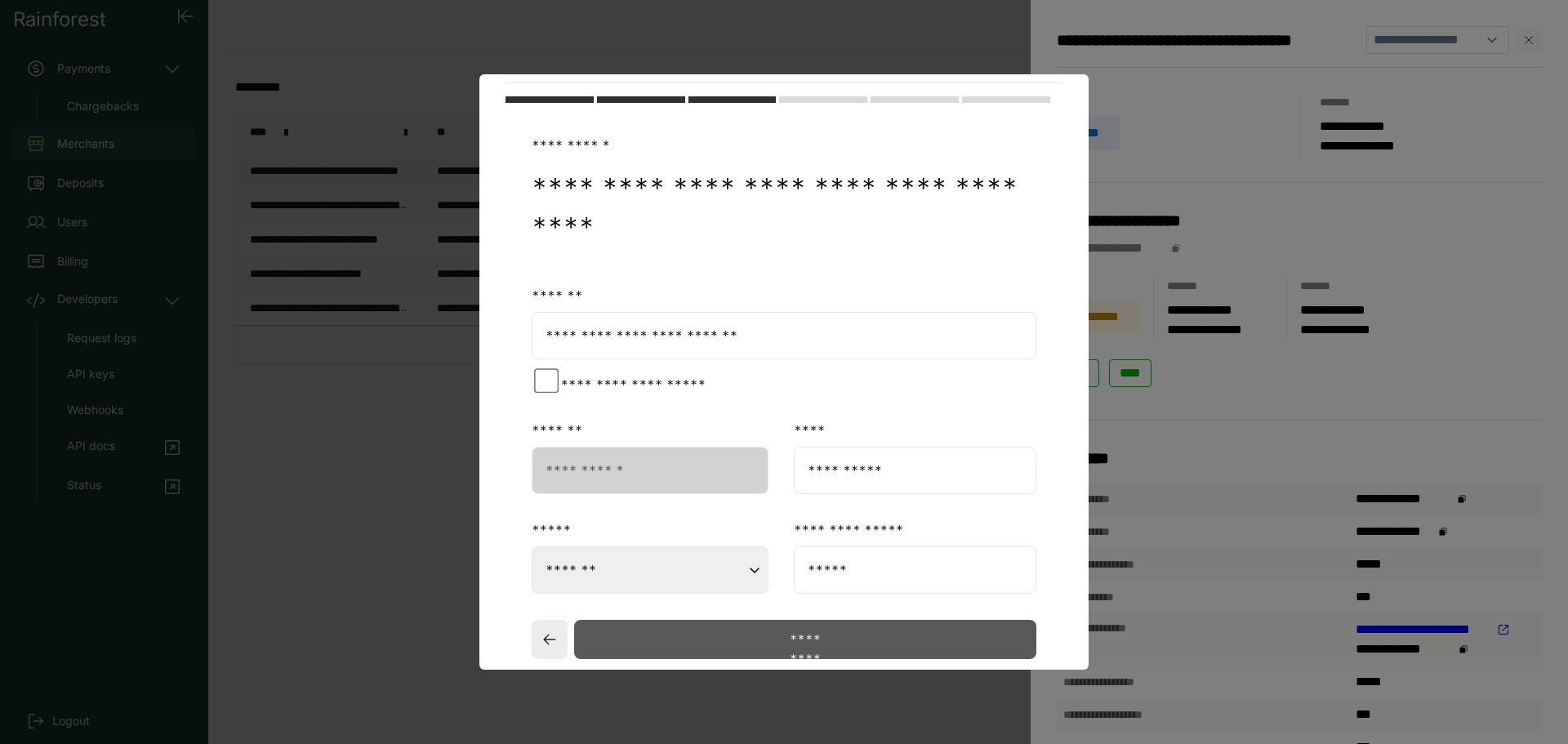 click on "*********" at bounding box center (805, 639) 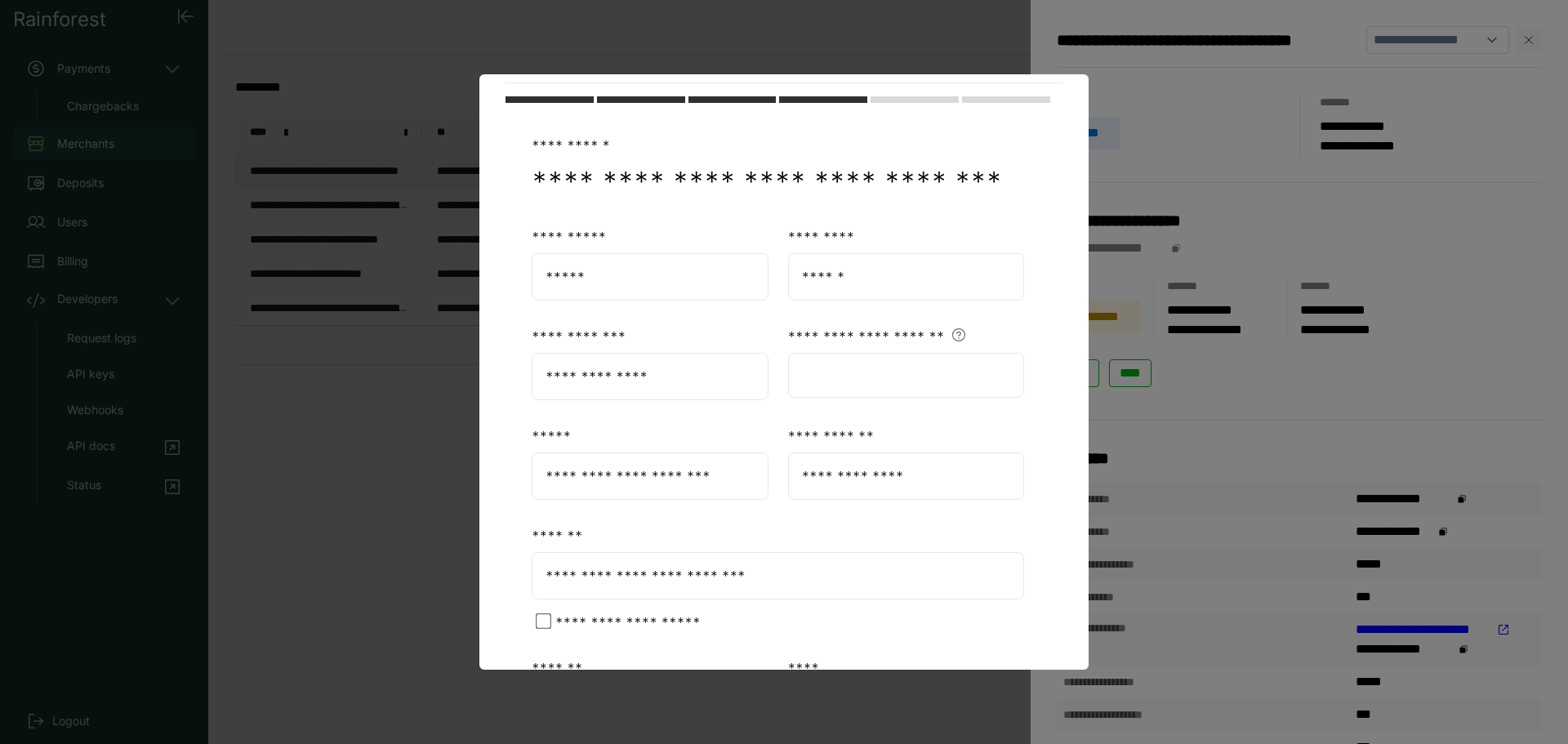scroll, scrollTop: 336, scrollLeft: 0, axis: vertical 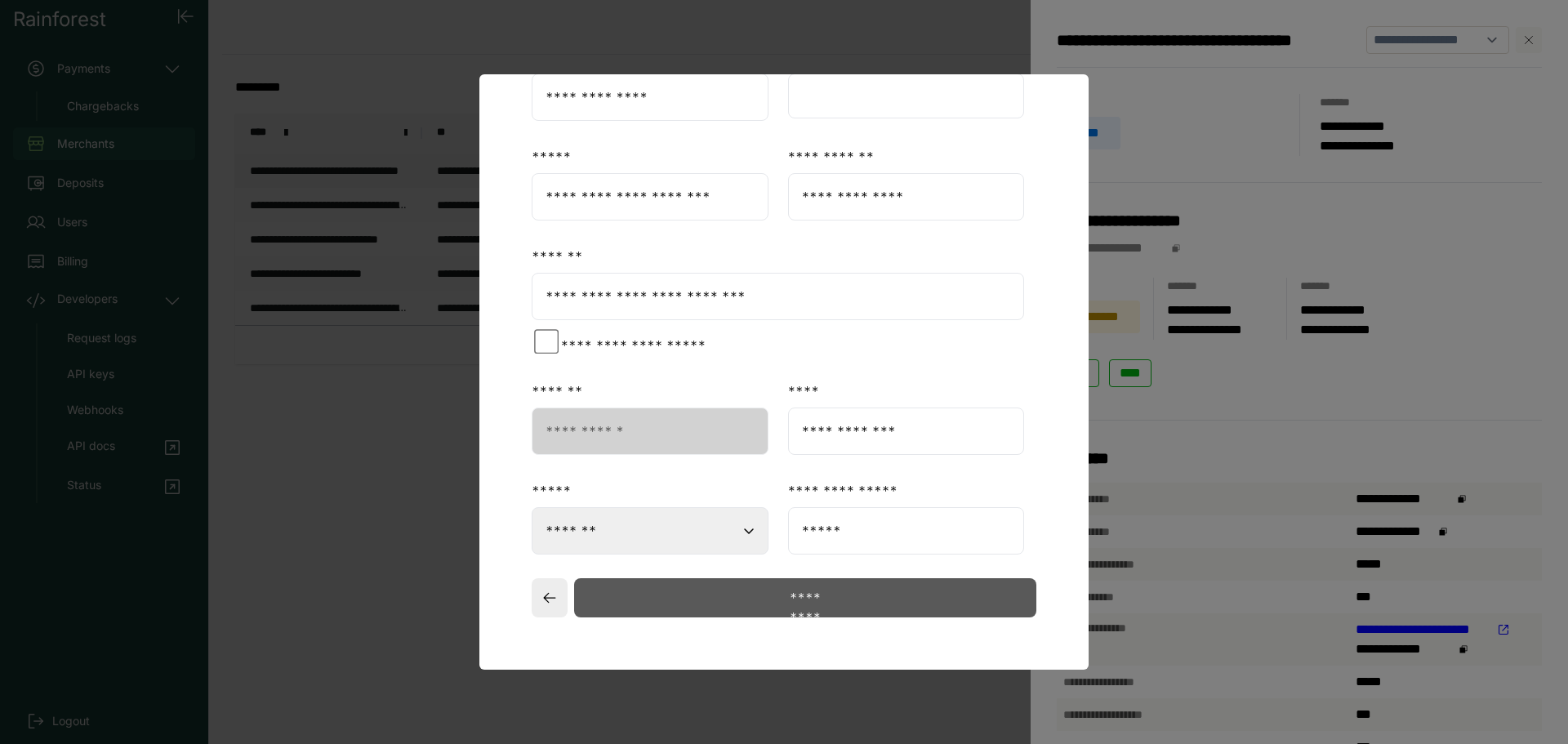 click on "*********" at bounding box center (805, 598) 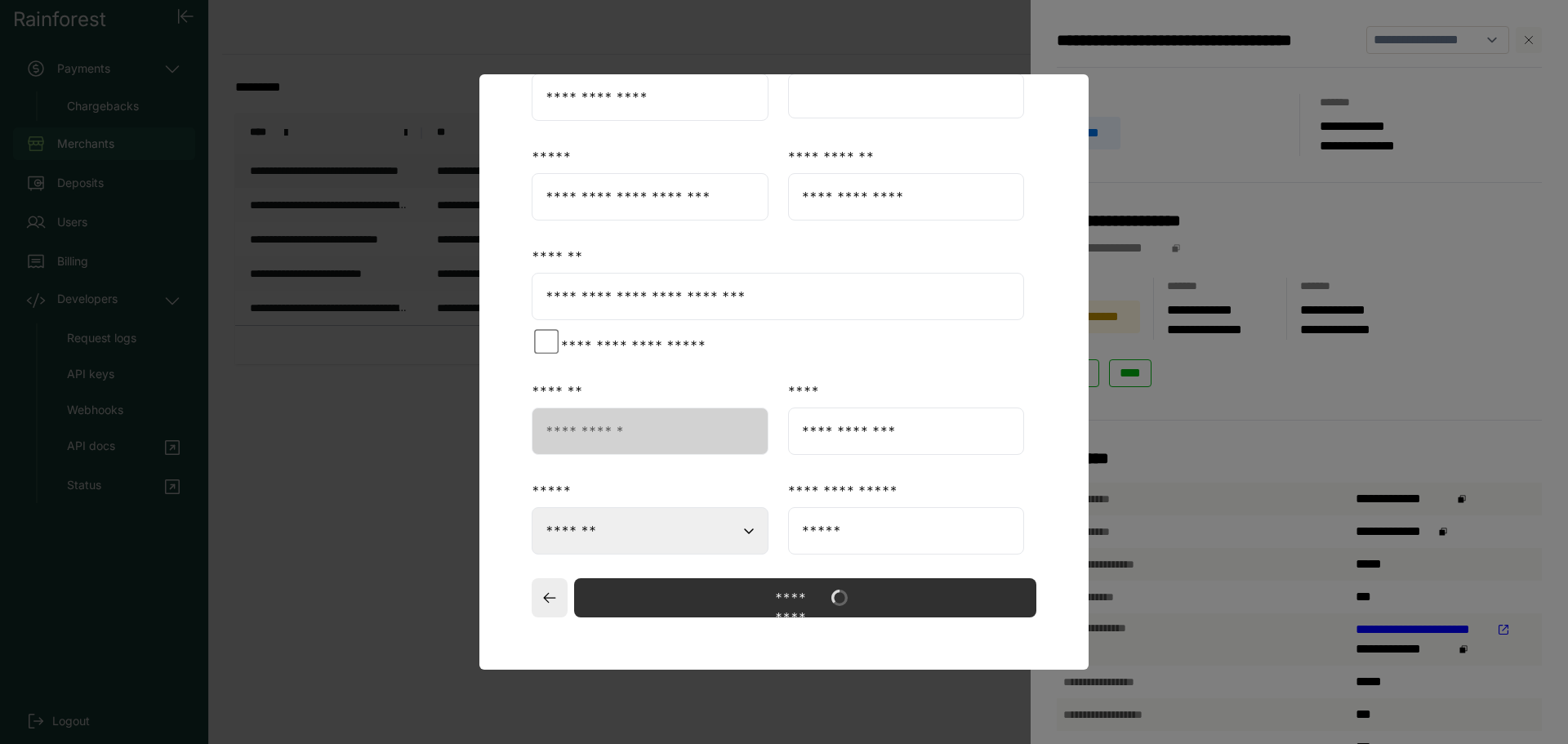scroll, scrollTop: 0, scrollLeft: 0, axis: both 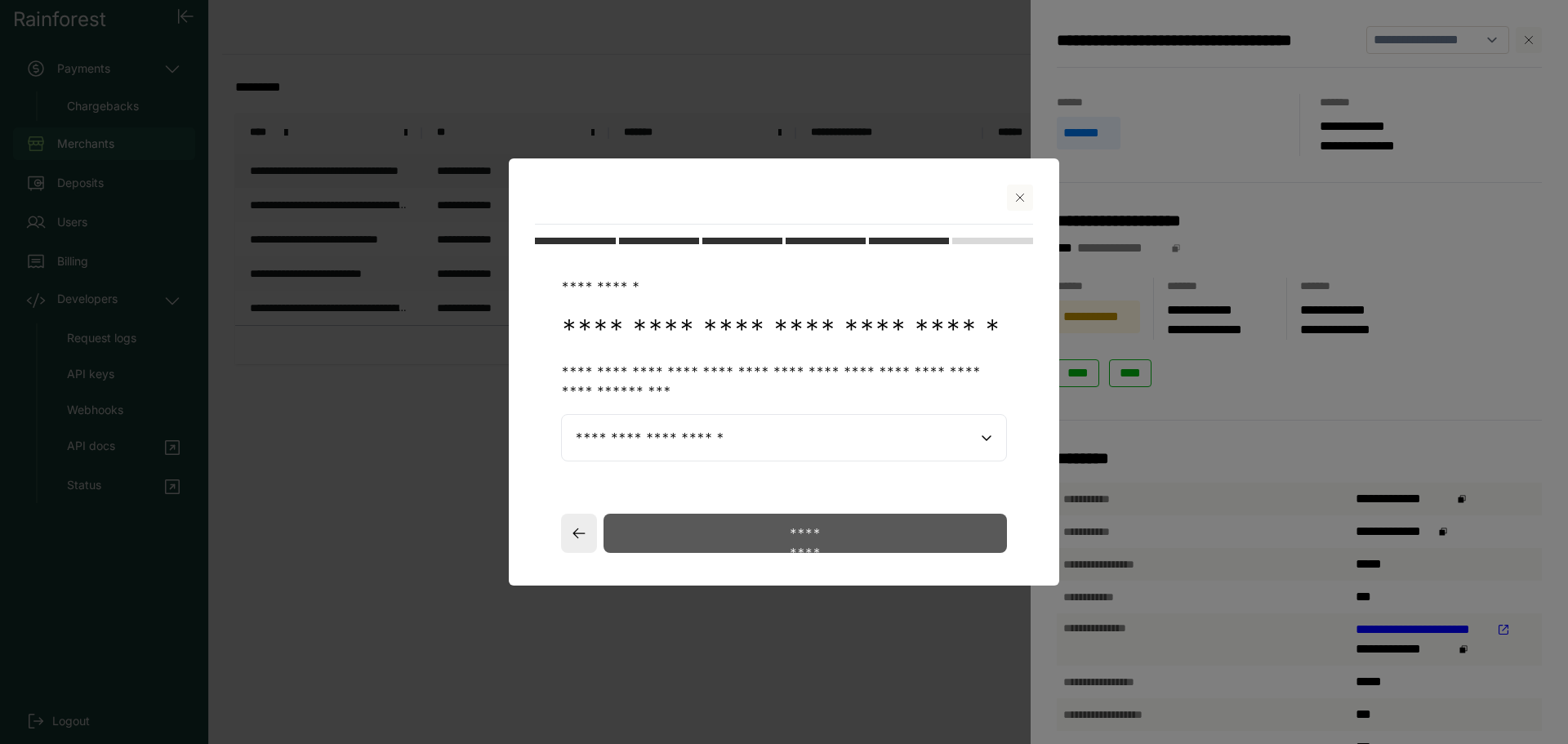 click on "*********" at bounding box center (805, 533) 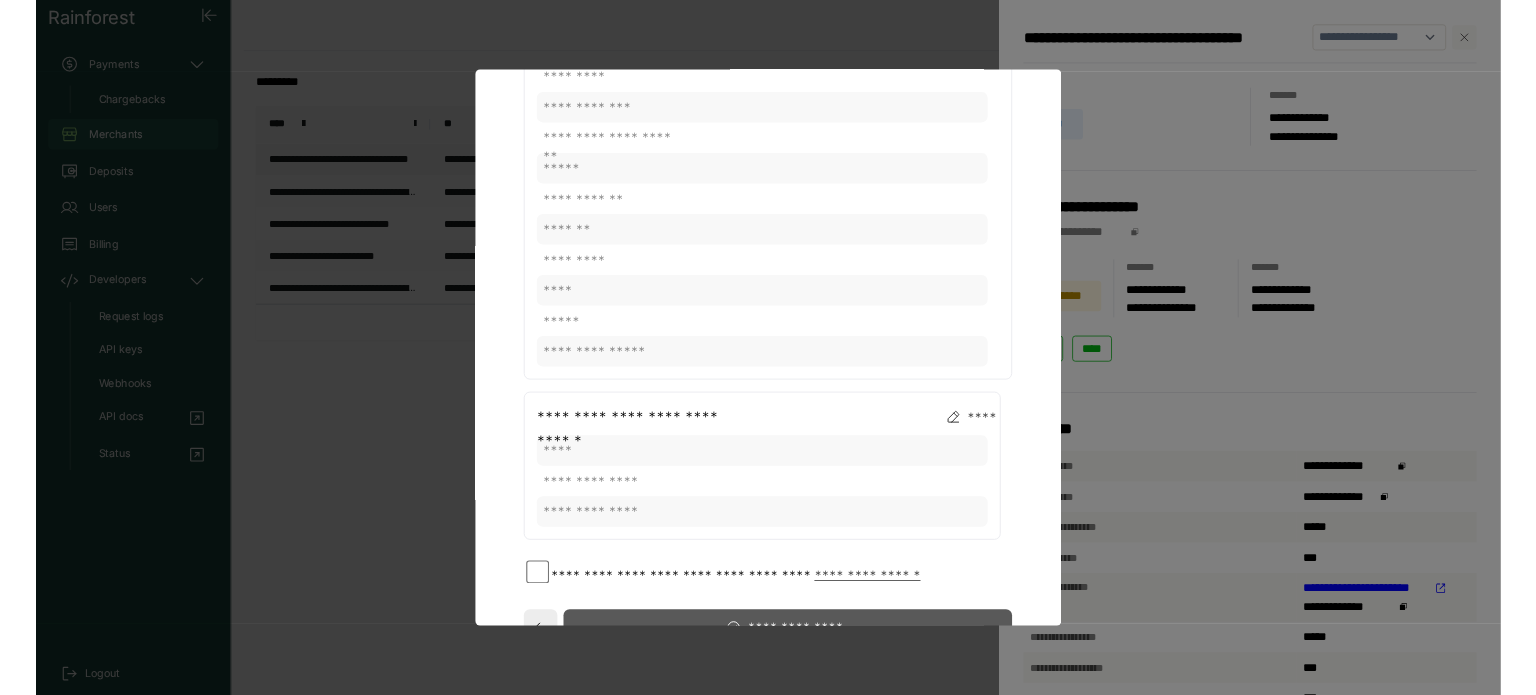 scroll, scrollTop: 1522, scrollLeft: 0, axis: vertical 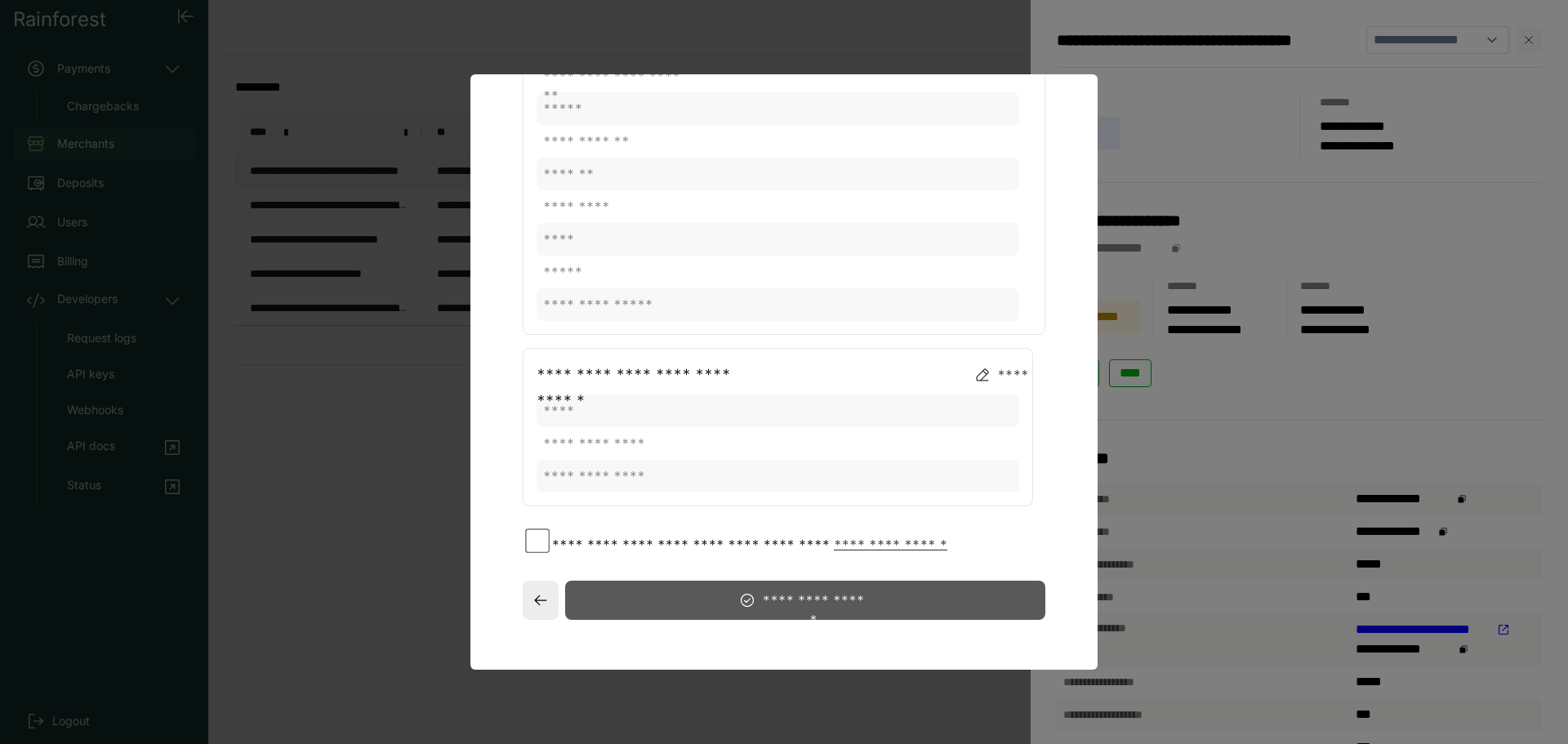 click on "**********" at bounding box center [805, 600] 